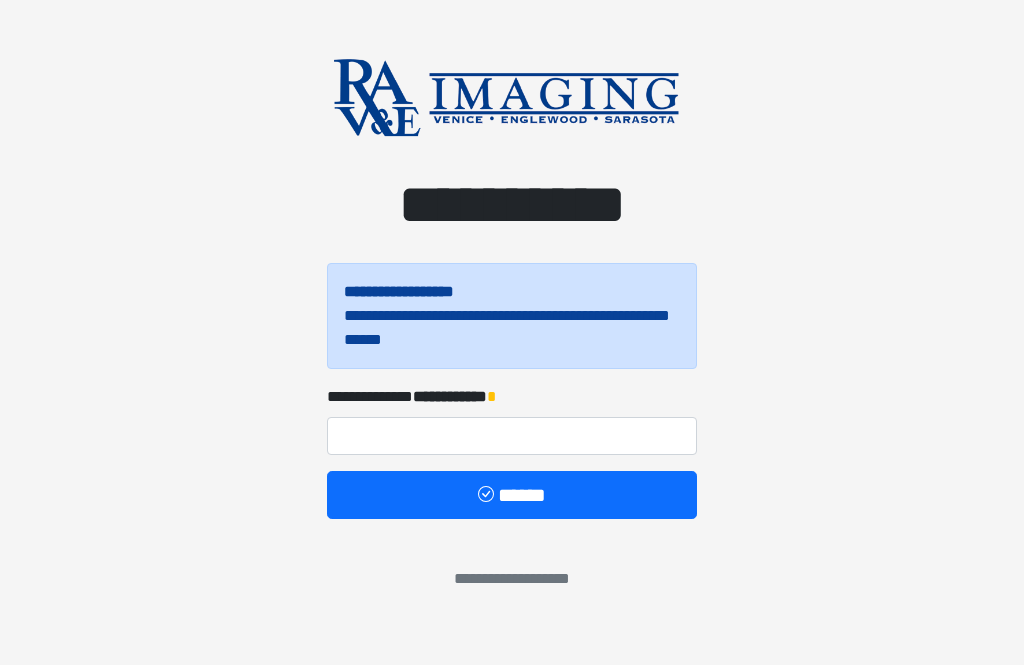 scroll, scrollTop: 0, scrollLeft: 0, axis: both 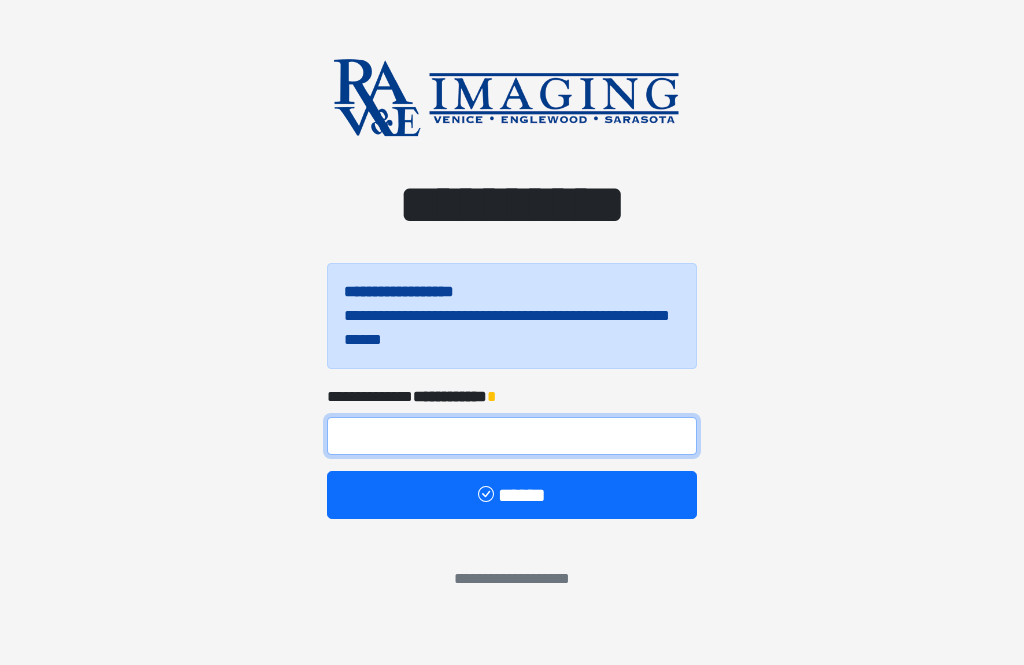 click at bounding box center (512, 436) 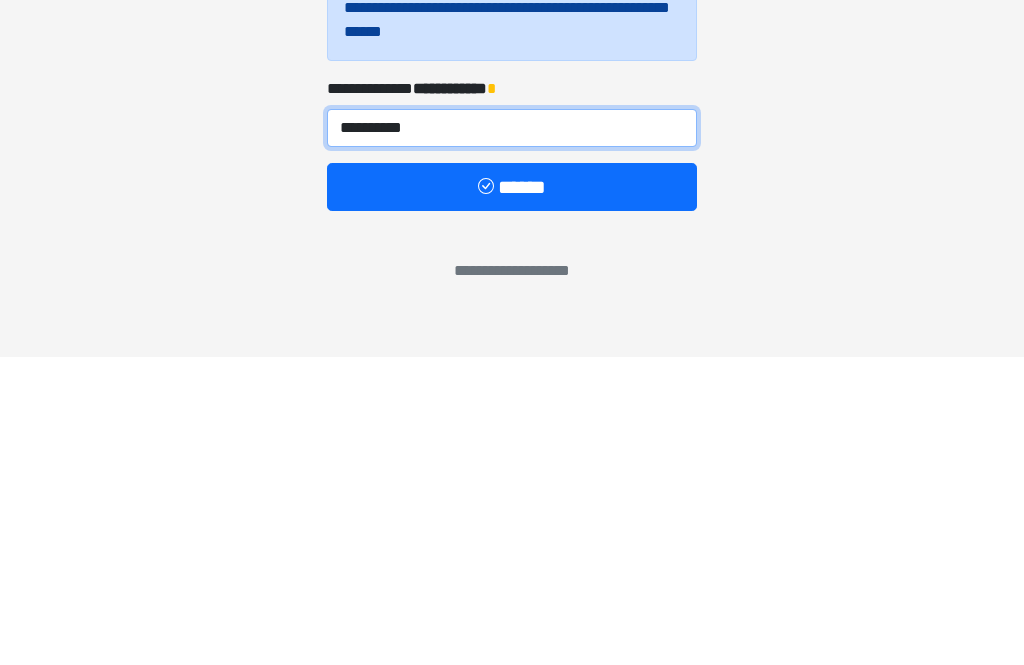 type on "**********" 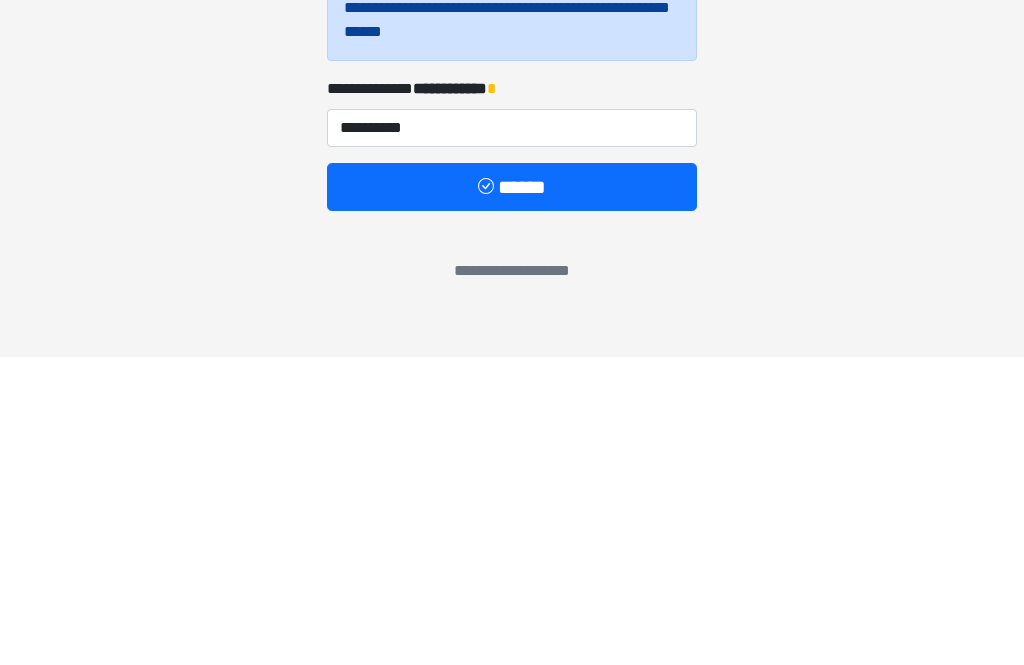 click on "******" at bounding box center [512, 495] 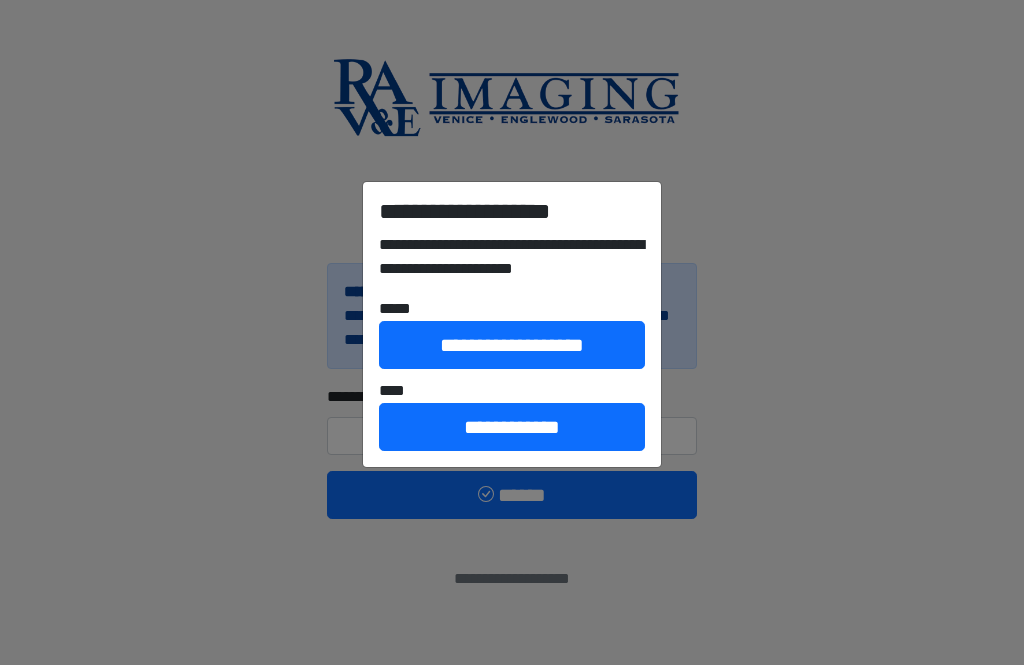 click on "**********" at bounding box center (512, 345) 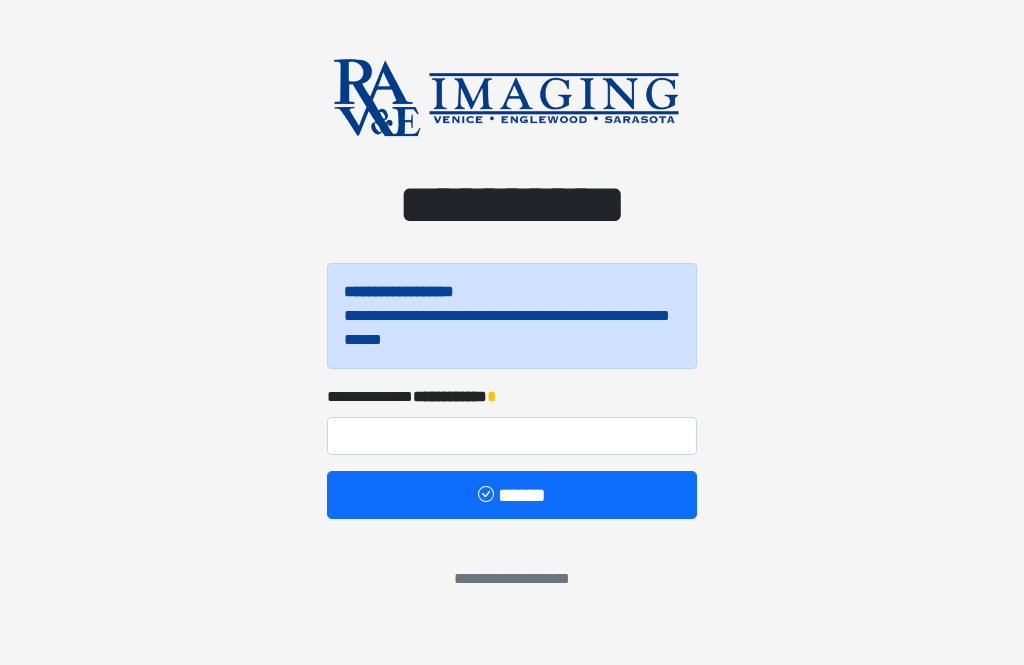 scroll, scrollTop: 0, scrollLeft: 0, axis: both 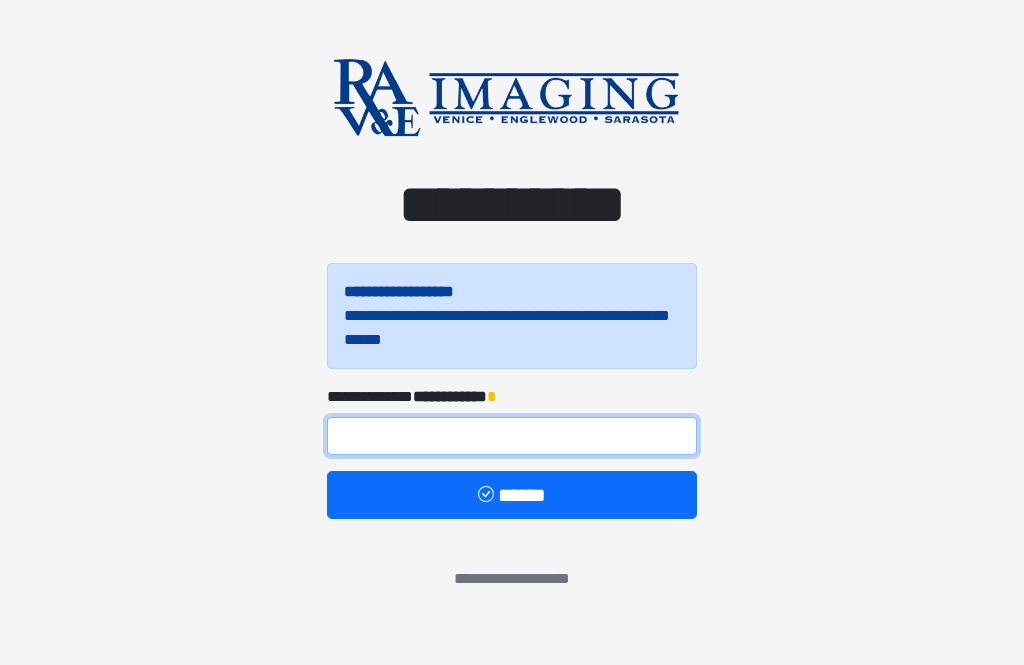 click at bounding box center (512, 436) 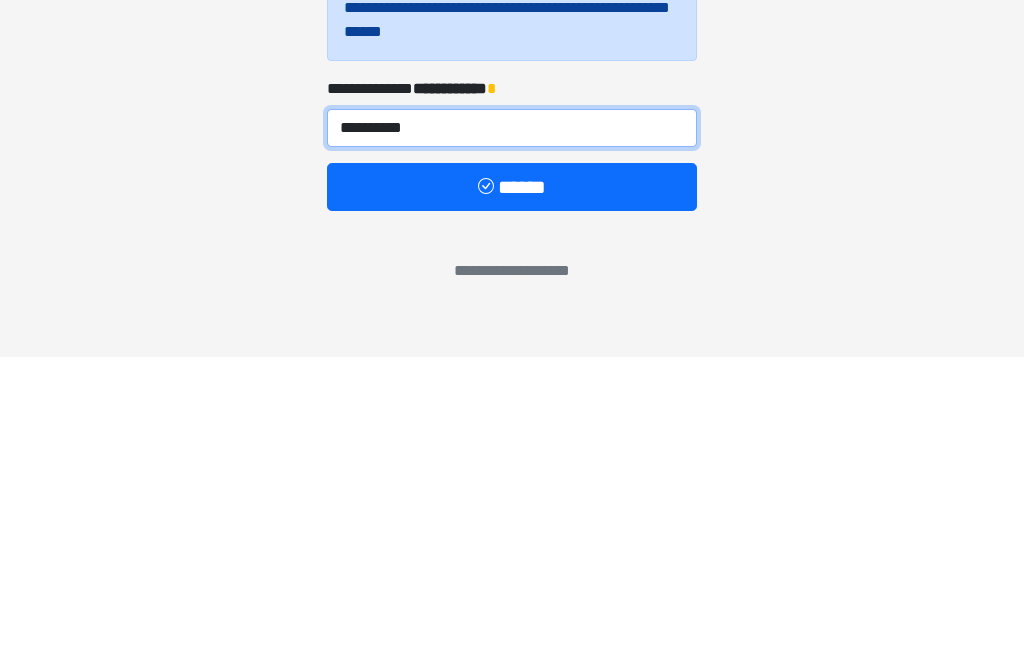 type on "**********" 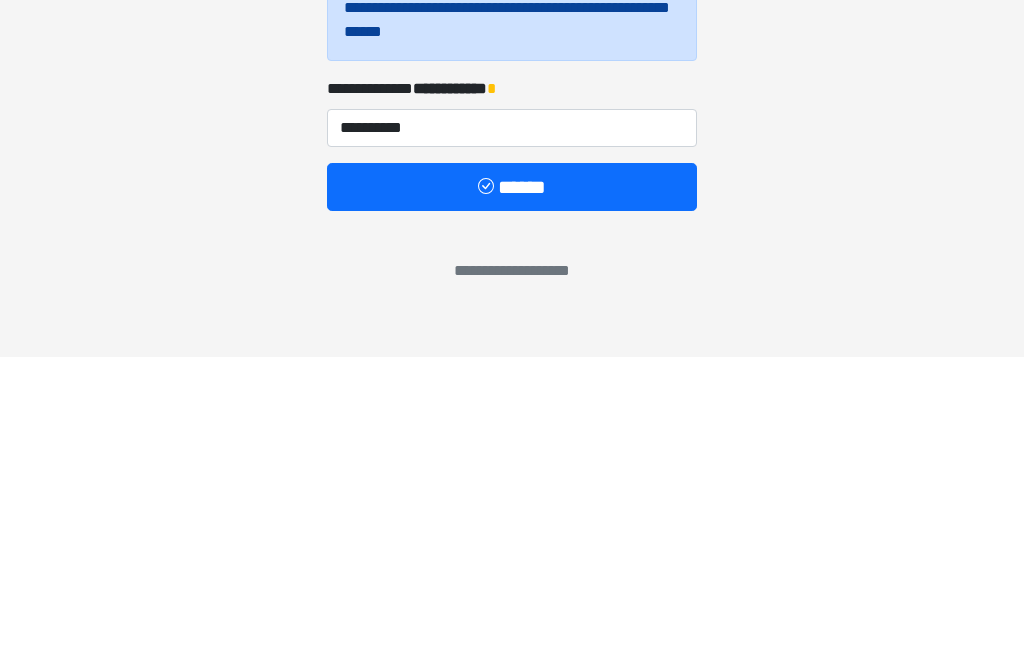 click on "******" at bounding box center (512, 495) 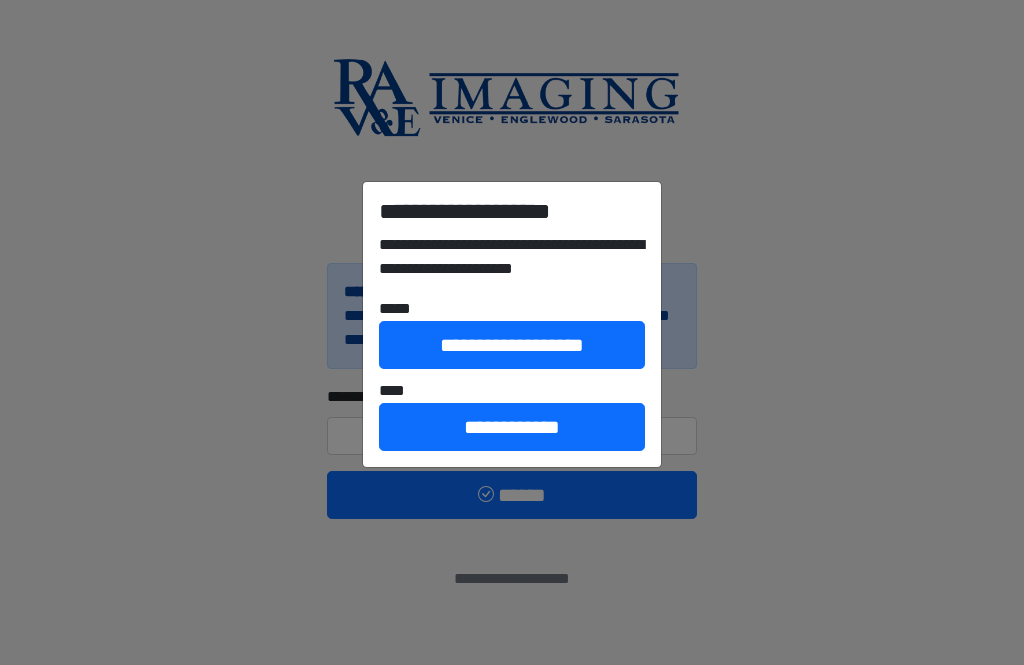 click on "**********" at bounding box center (512, 345) 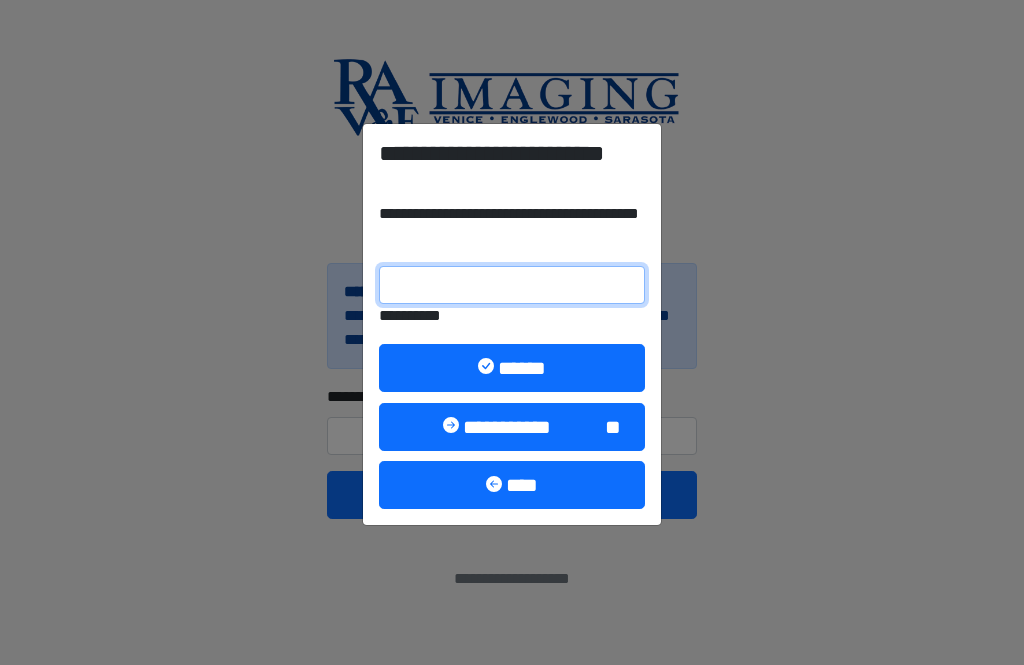 click on "**********" at bounding box center [512, 285] 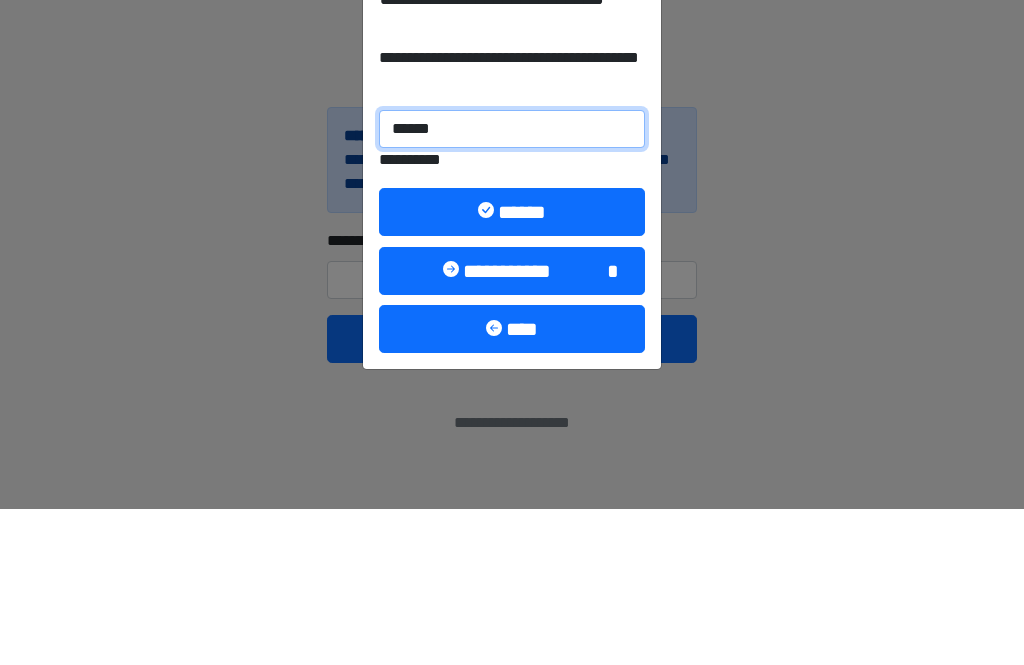 type on "******" 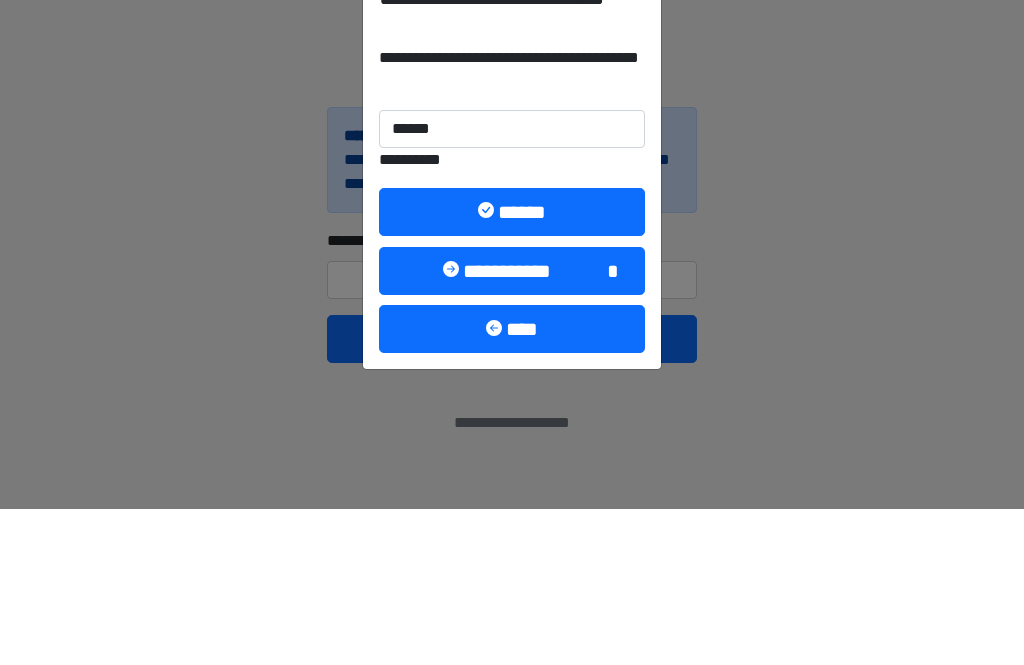 click on "******" at bounding box center (512, 368) 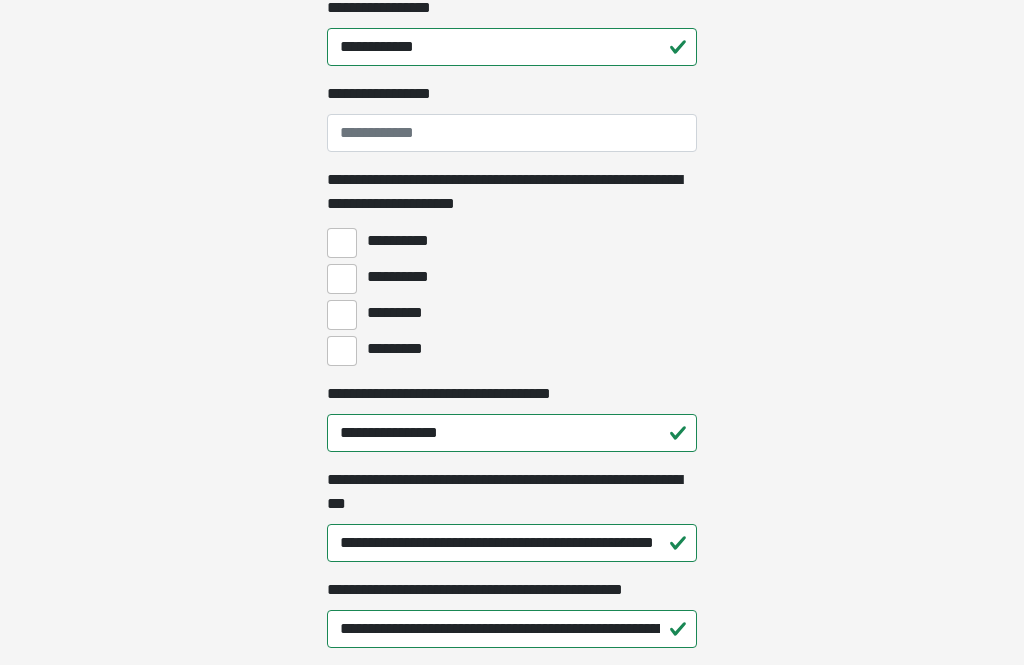 scroll, scrollTop: 1555, scrollLeft: 0, axis: vertical 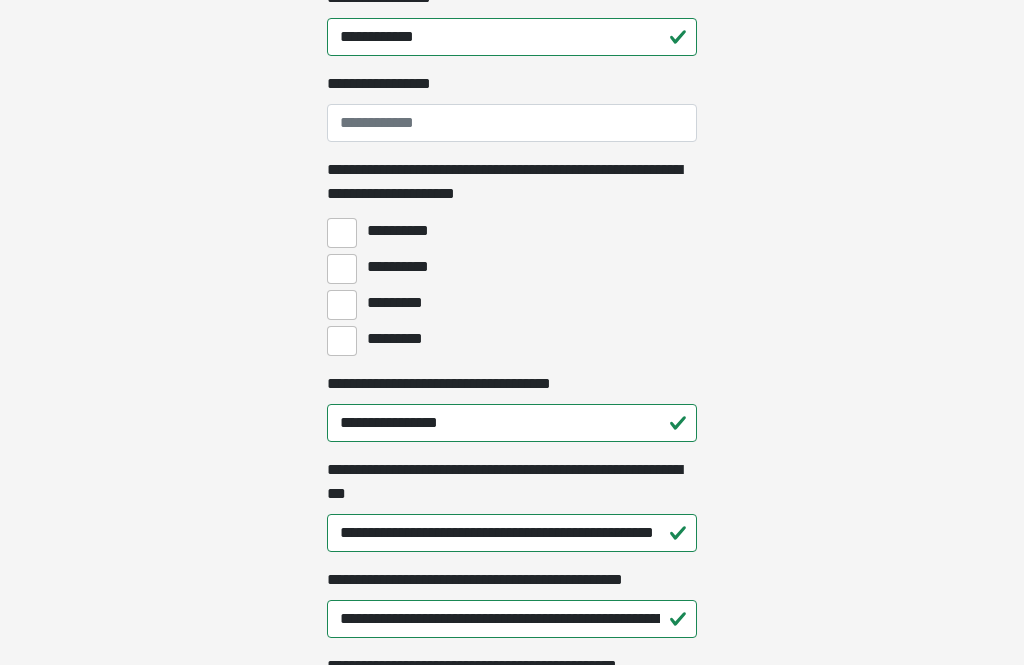 click on "**********" at bounding box center [342, 269] 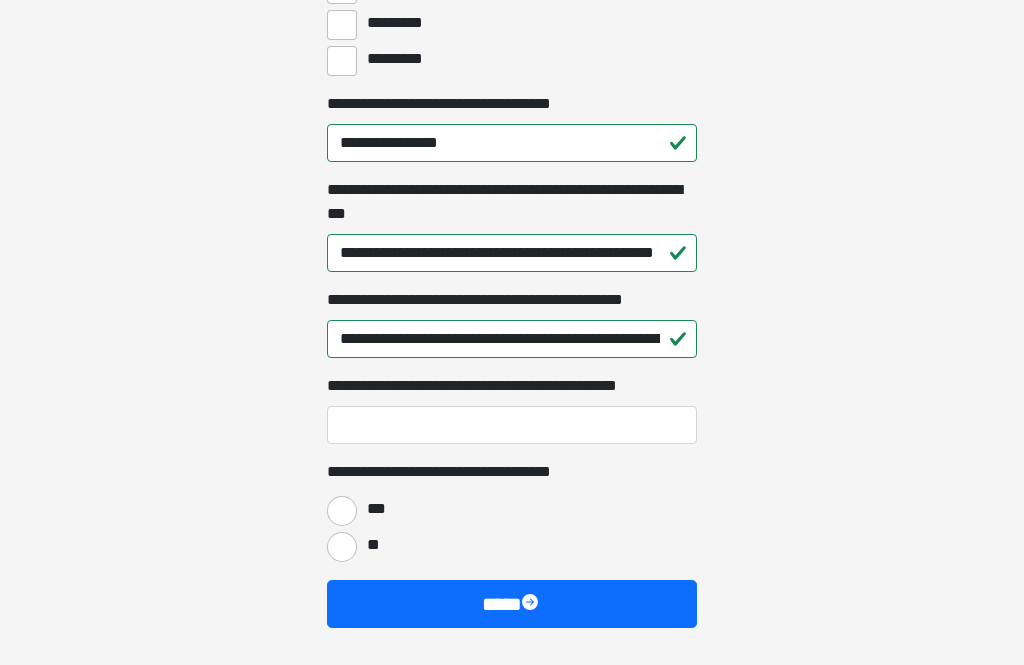 scroll, scrollTop: 1837, scrollLeft: 0, axis: vertical 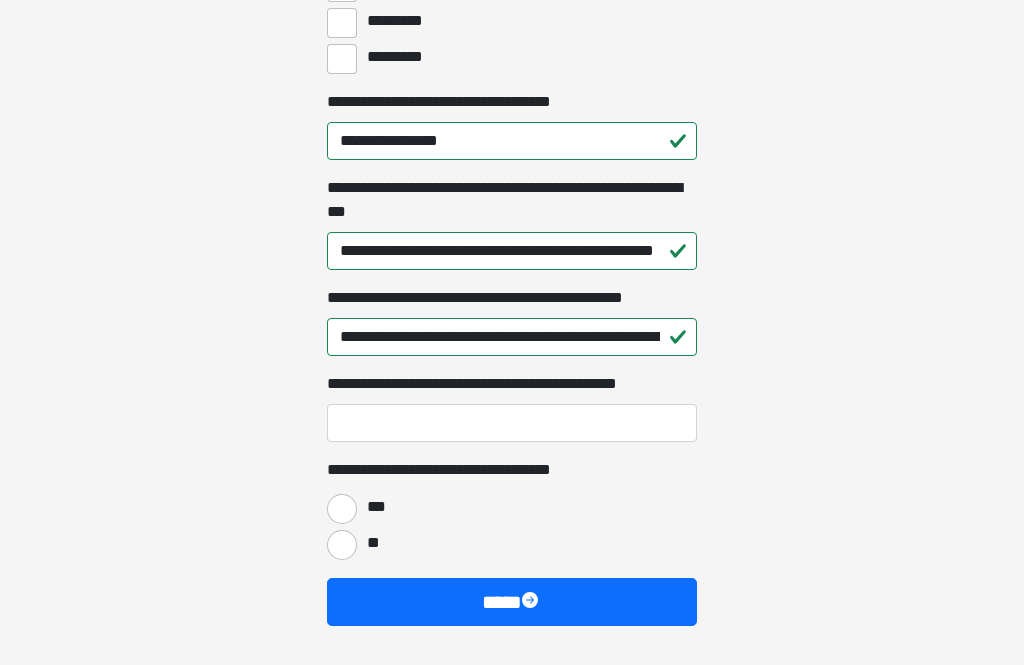 click on "***" at bounding box center (342, 509) 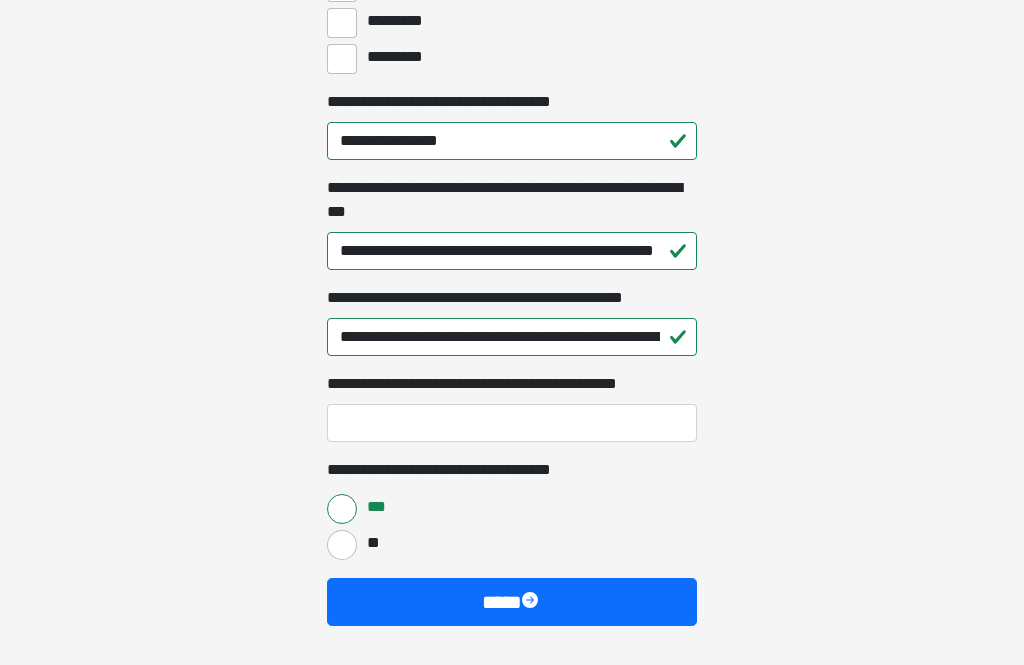 click on "****" at bounding box center (512, 602) 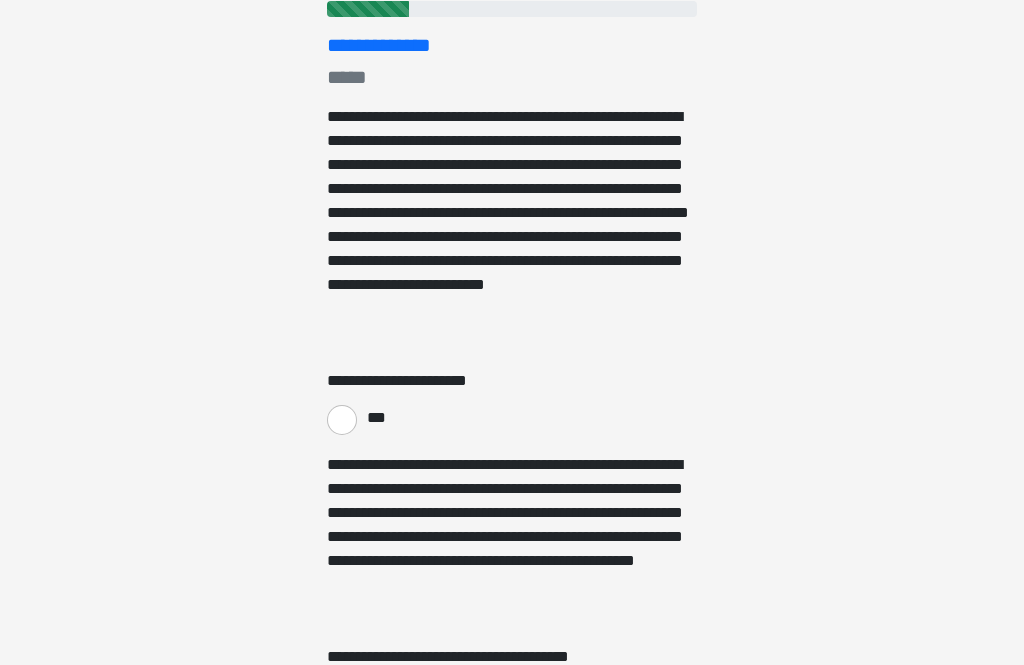 scroll, scrollTop: 269, scrollLeft: 0, axis: vertical 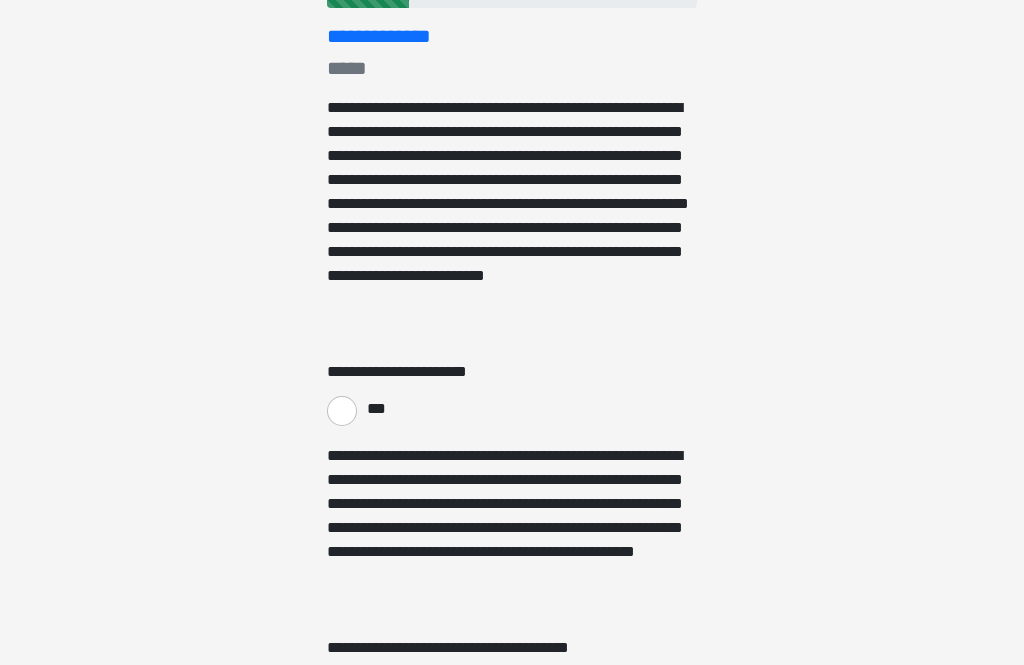 click on "***" at bounding box center (342, 411) 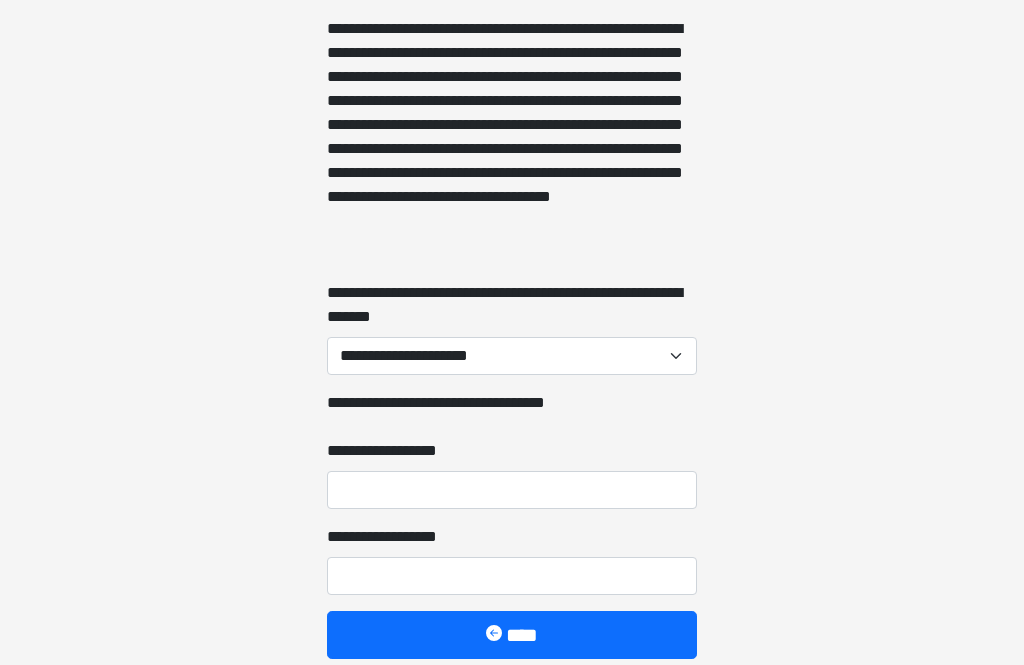 scroll, scrollTop: 2057, scrollLeft: 0, axis: vertical 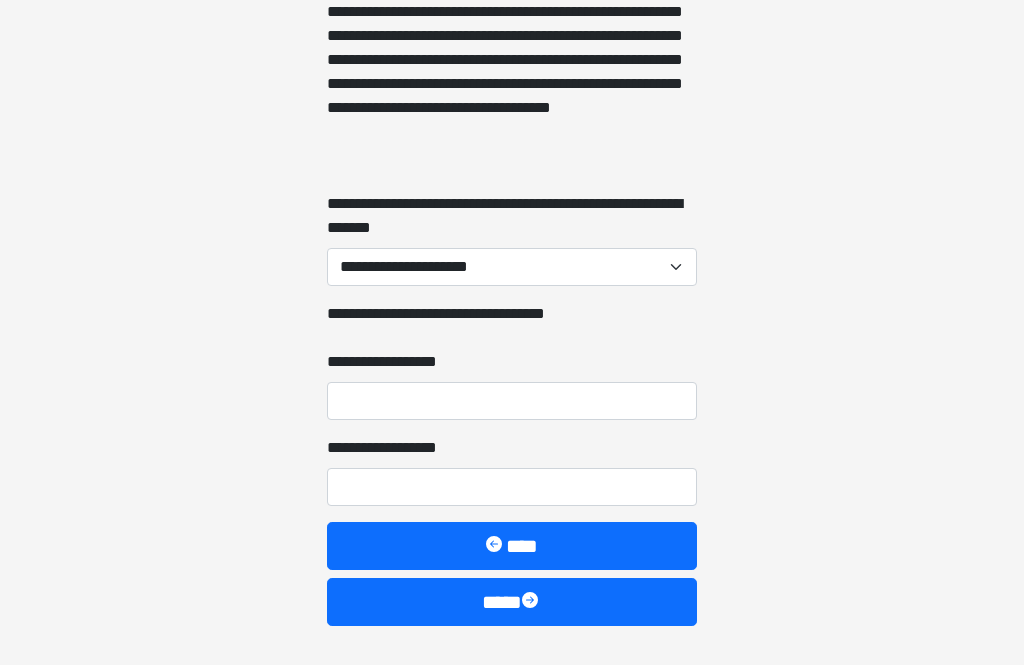 click on "**********" at bounding box center [512, 267] 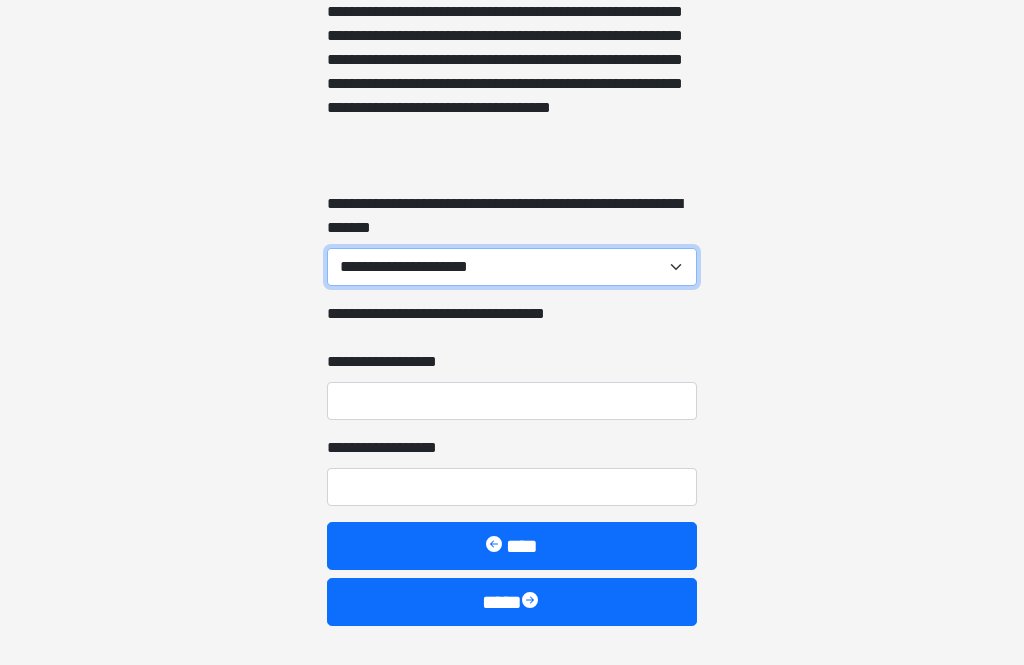 select on "***" 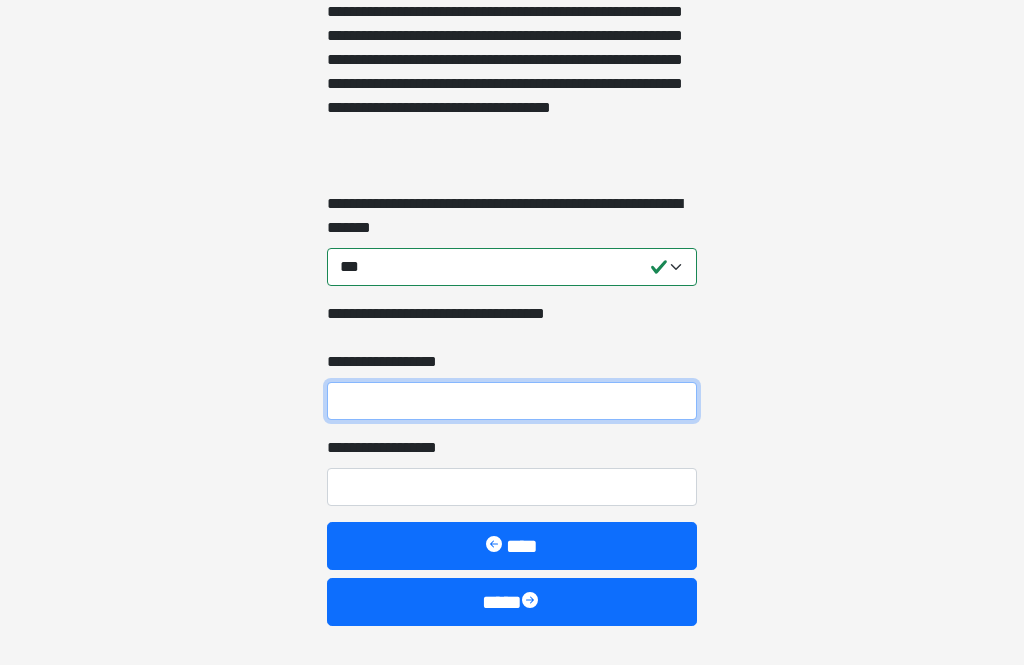 click on "**********" at bounding box center (512, 401) 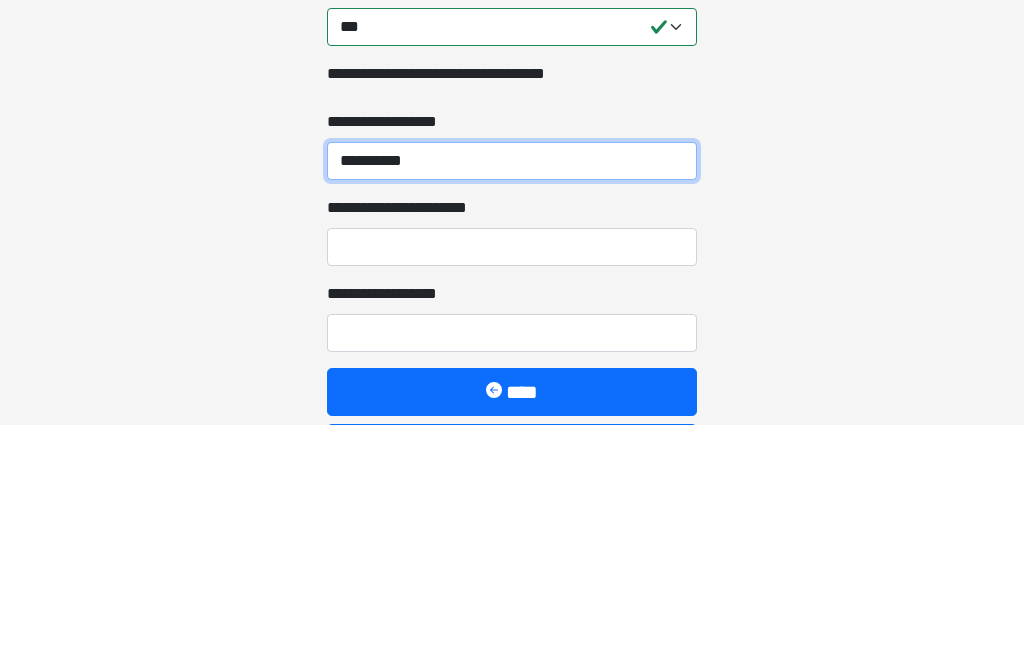 type on "**********" 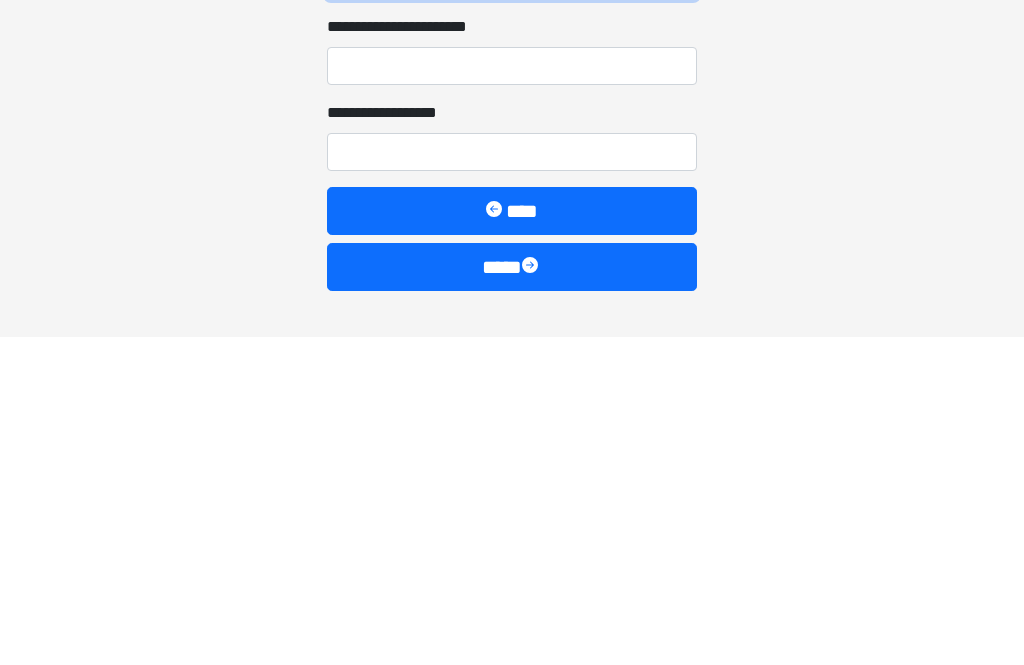 scroll, scrollTop: 2150, scrollLeft: 0, axis: vertical 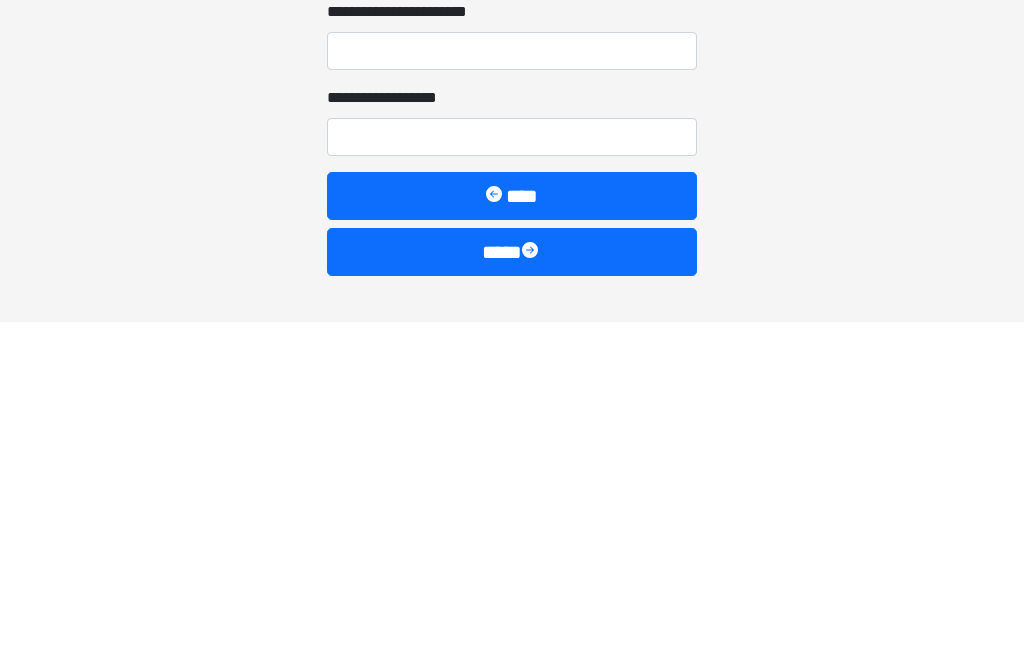click on "****" at bounding box center (512, 595) 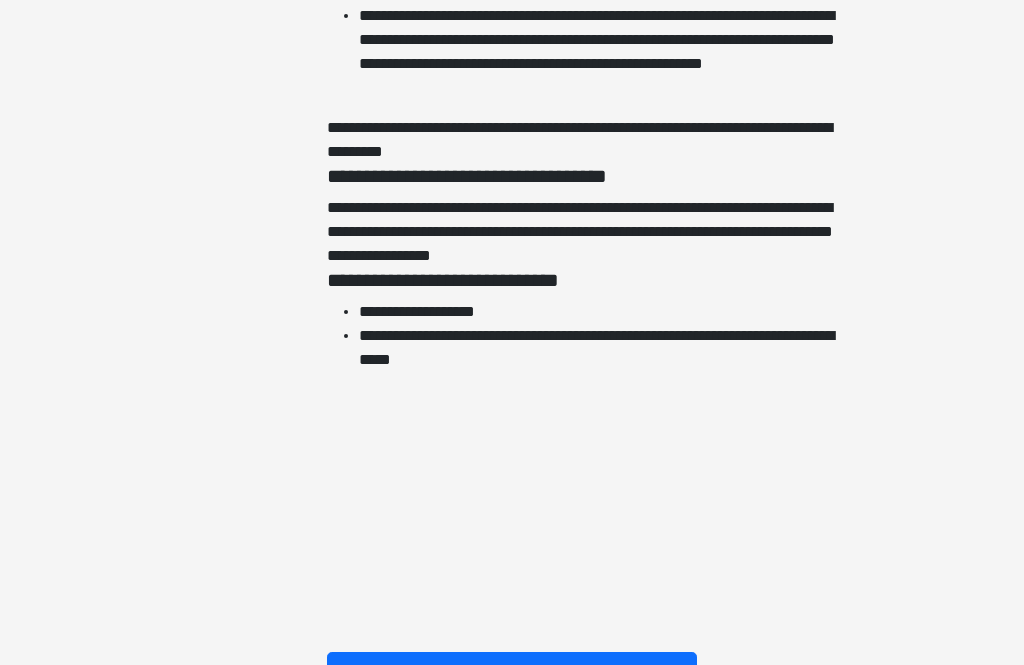 scroll, scrollTop: 4579, scrollLeft: 0, axis: vertical 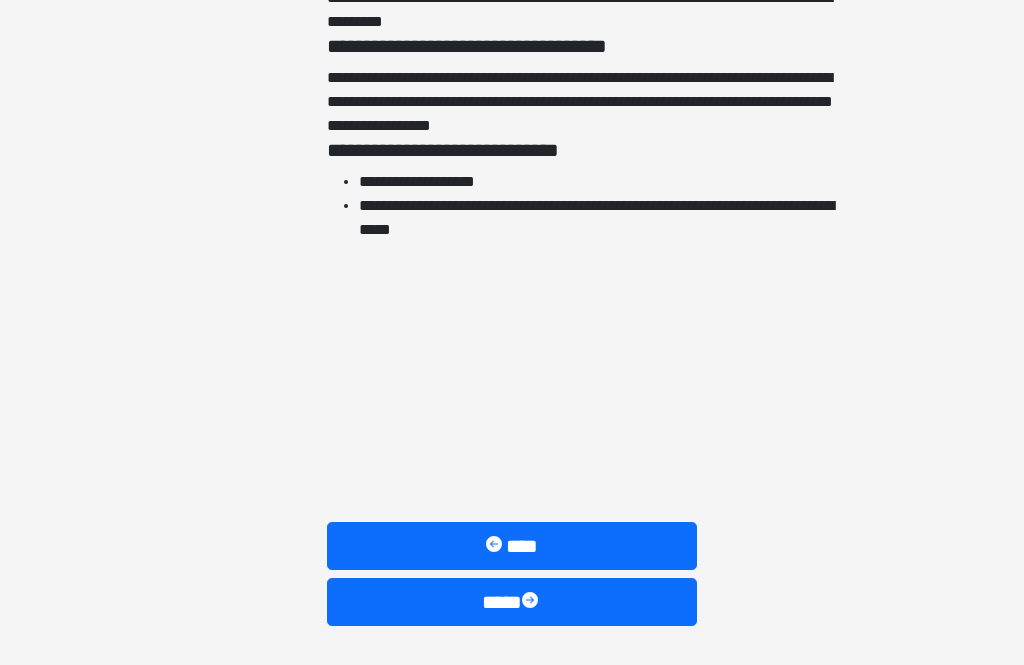 click at bounding box center (532, 602) 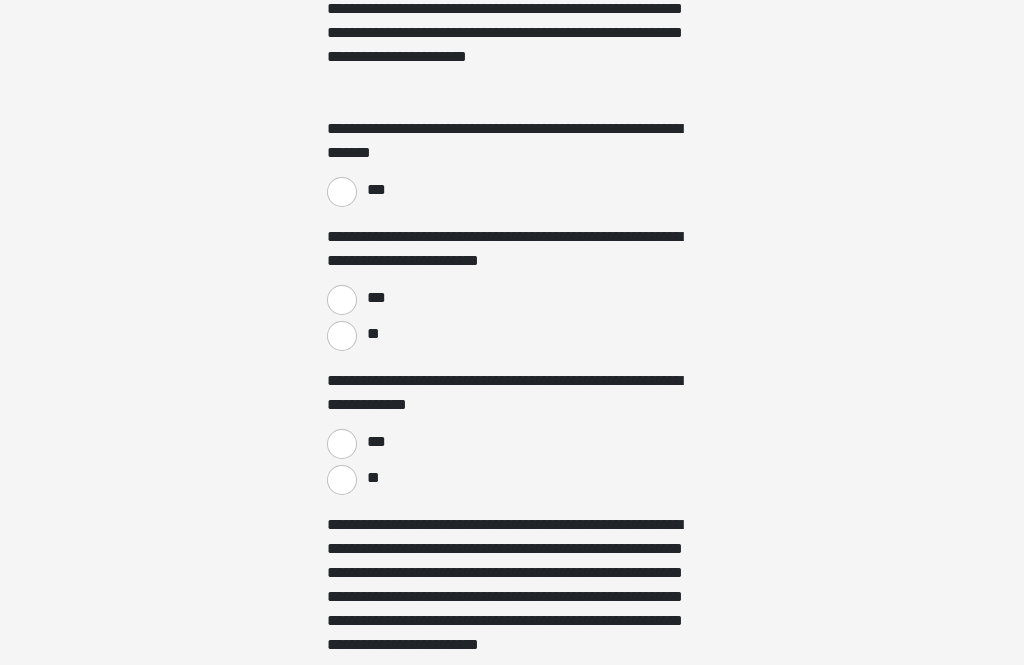 scroll, scrollTop: 1400, scrollLeft: 0, axis: vertical 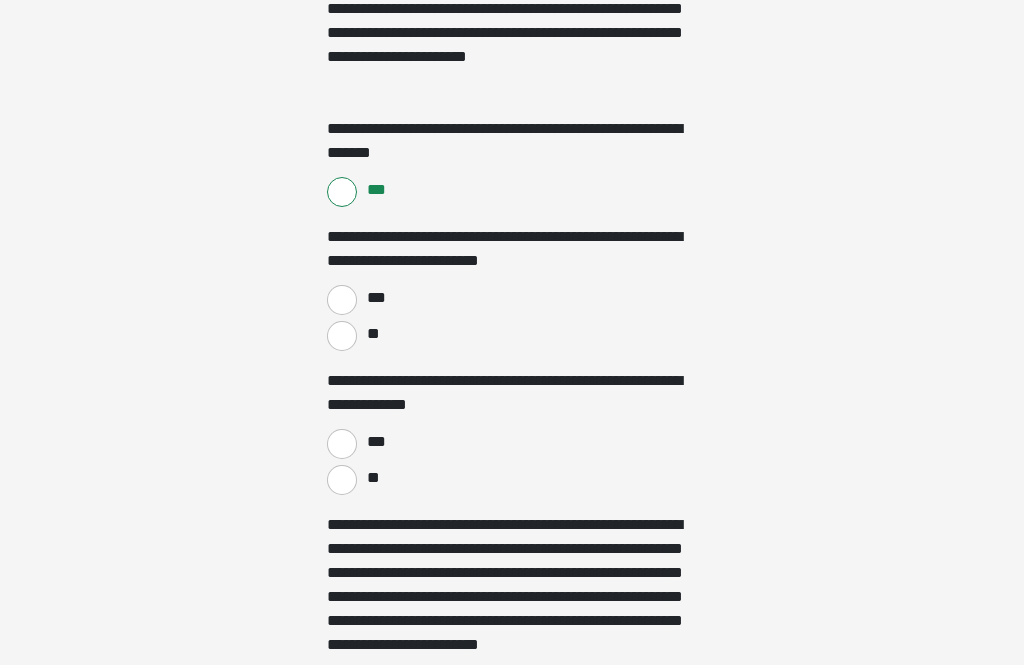 click on "***" at bounding box center [342, 300] 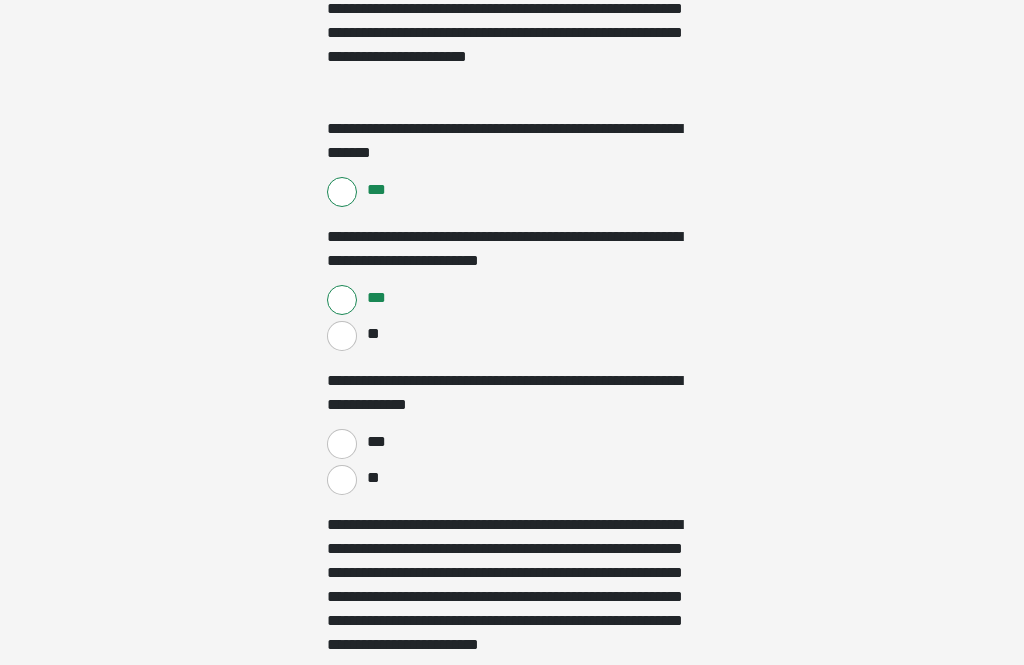 click on "**" at bounding box center (342, 480) 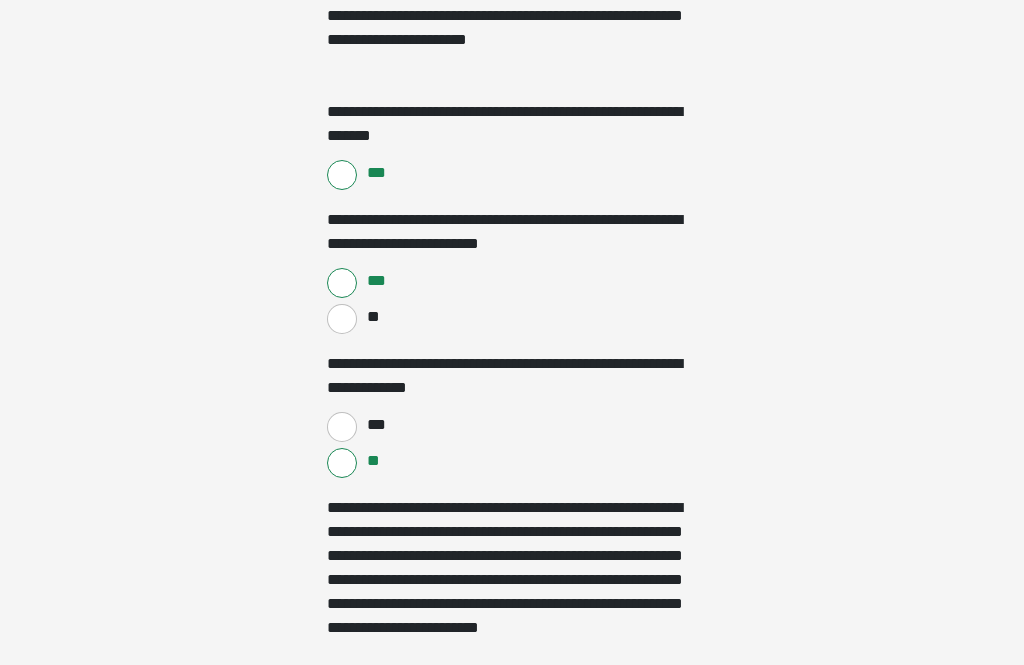 scroll, scrollTop: 1583, scrollLeft: 0, axis: vertical 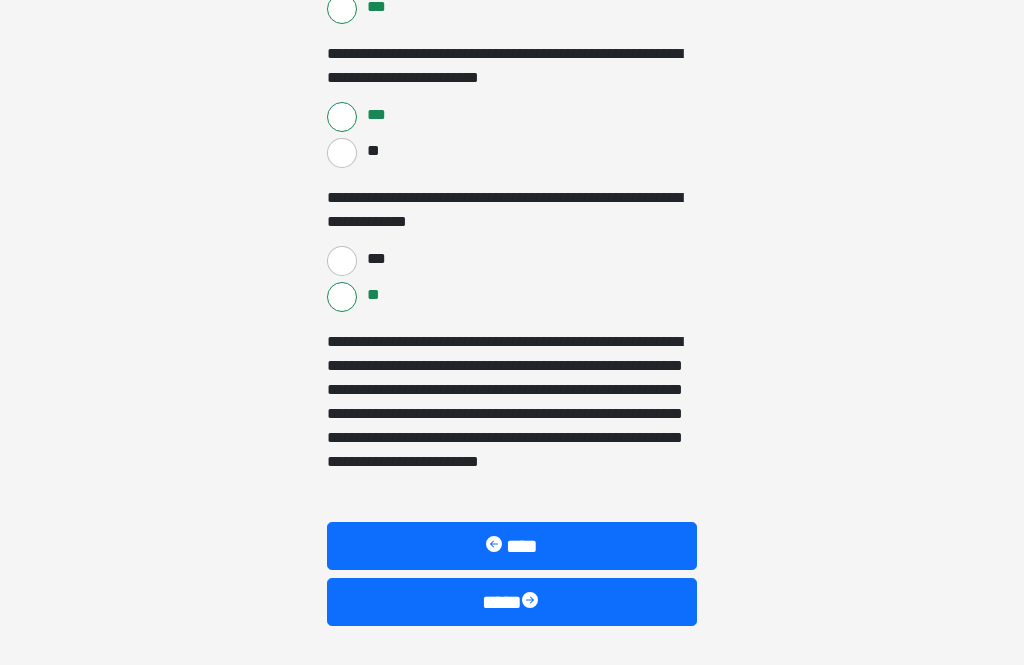 click on "****" at bounding box center (512, 602) 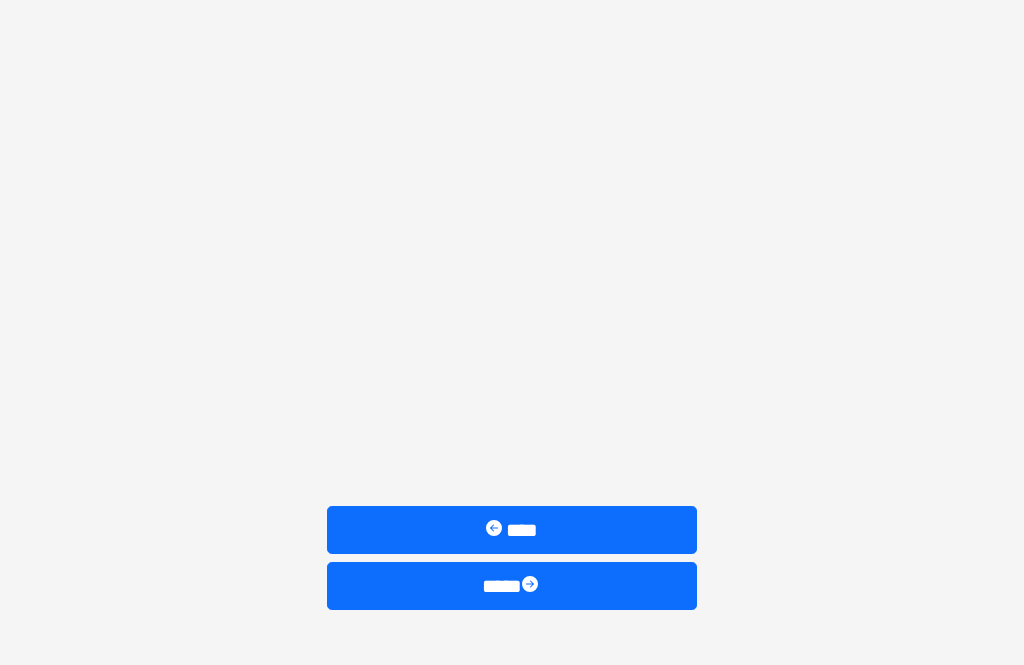 scroll, scrollTop: 837, scrollLeft: 0, axis: vertical 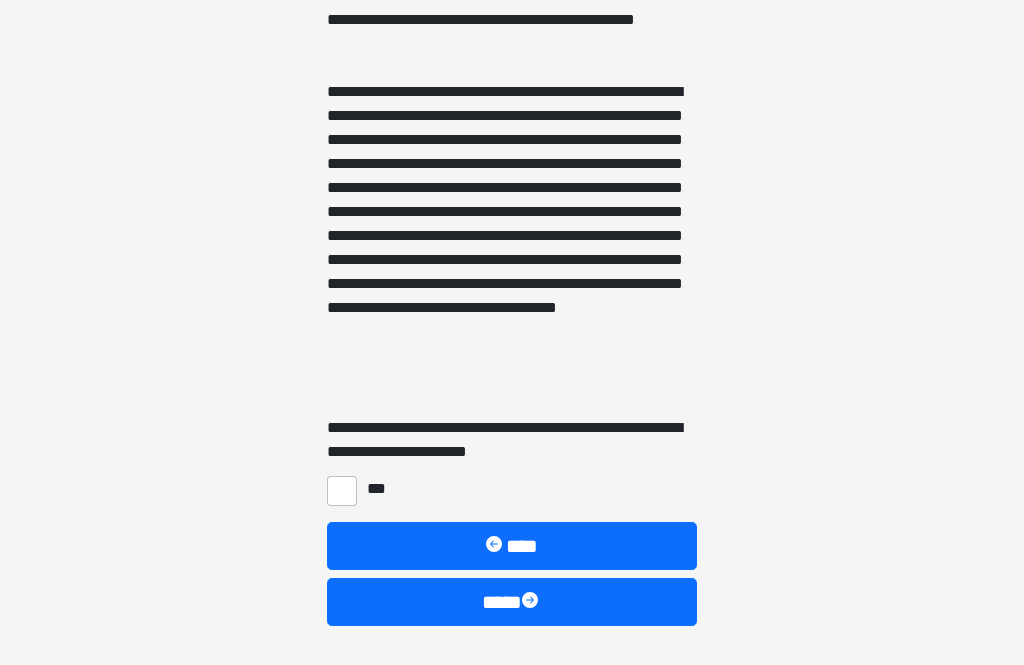 click on "***" at bounding box center [342, 491] 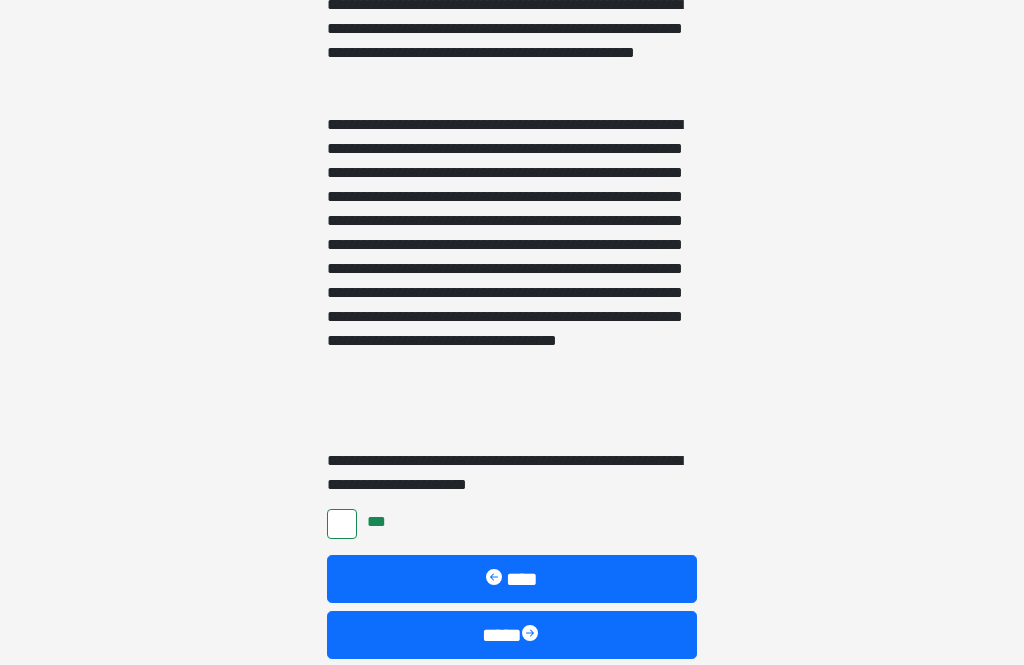 scroll, scrollTop: 837, scrollLeft: 0, axis: vertical 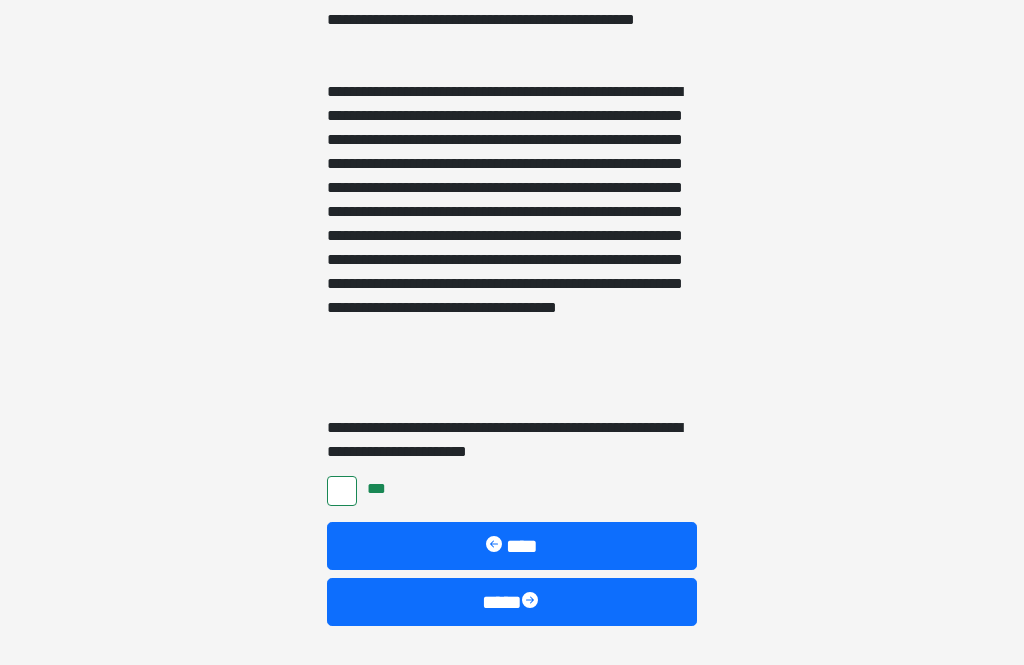 click on "****" at bounding box center [512, 602] 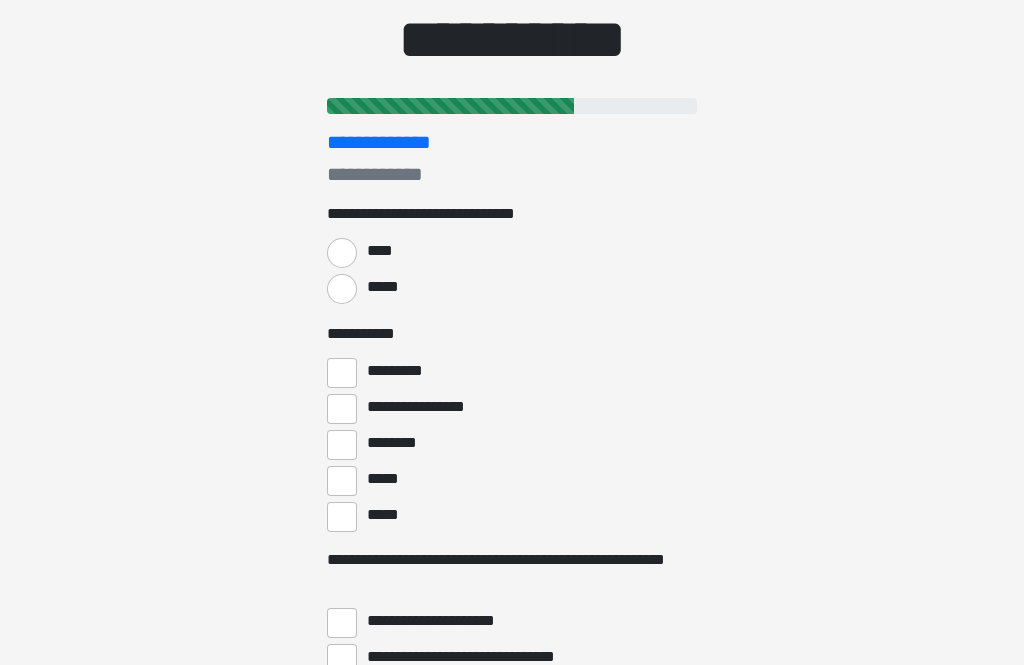scroll, scrollTop: 164, scrollLeft: 0, axis: vertical 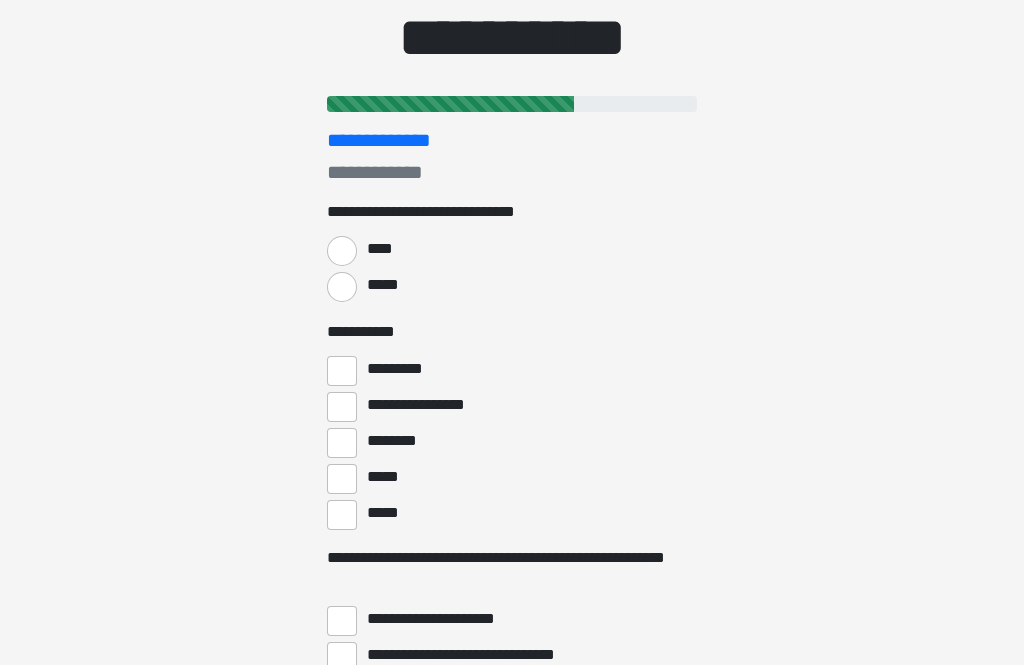 click on "*****" at bounding box center (342, 287) 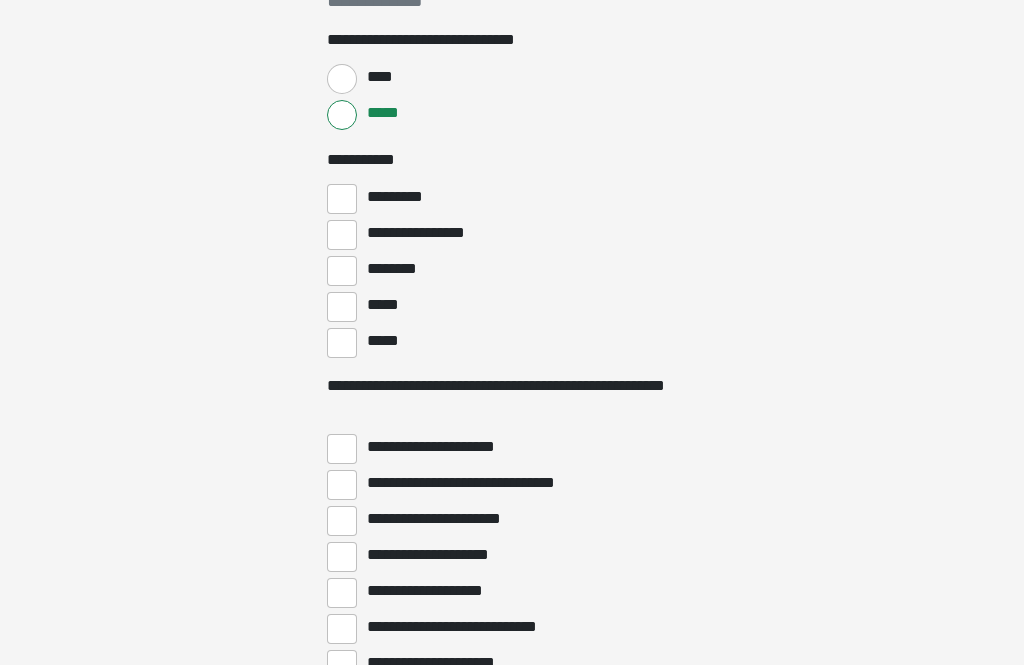 scroll, scrollTop: 337, scrollLeft: 0, axis: vertical 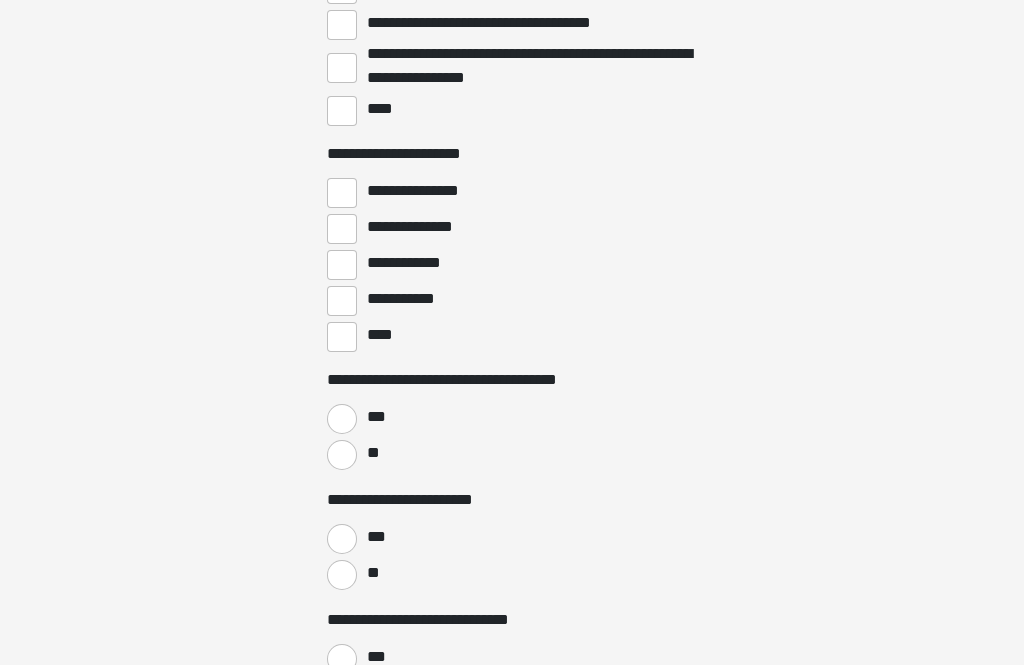 click on "****" at bounding box center [342, 337] 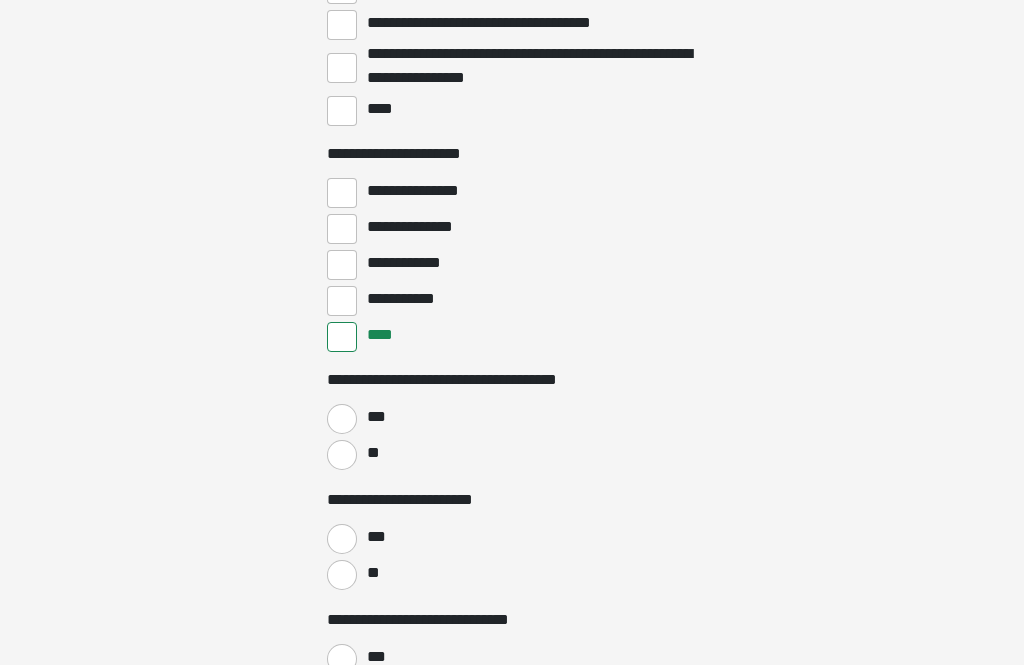 click on "****" at bounding box center [342, 111] 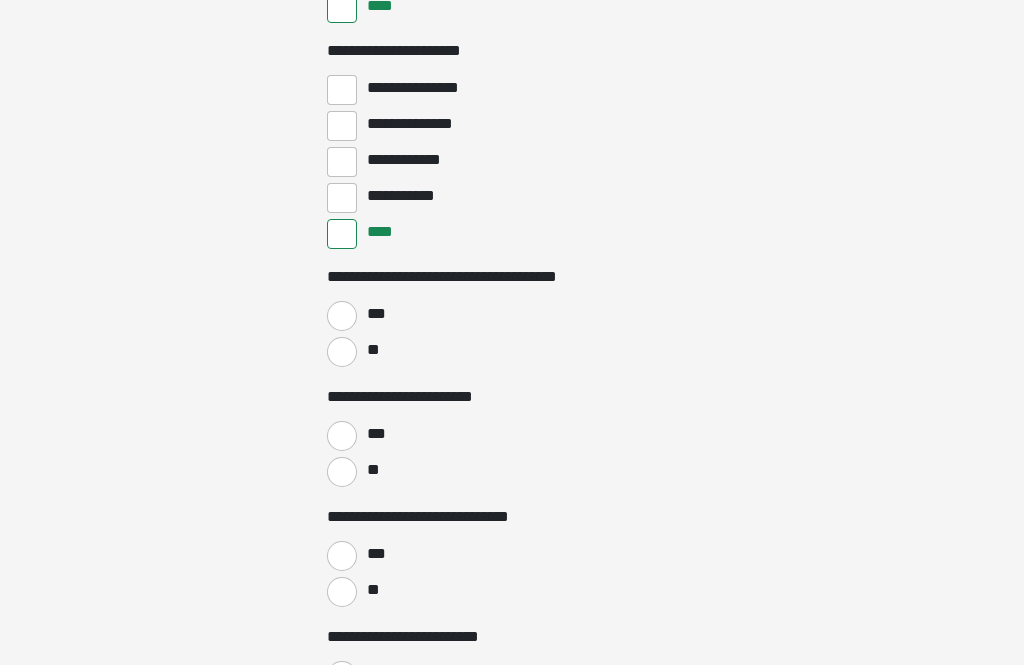 scroll, scrollTop: 1229, scrollLeft: 0, axis: vertical 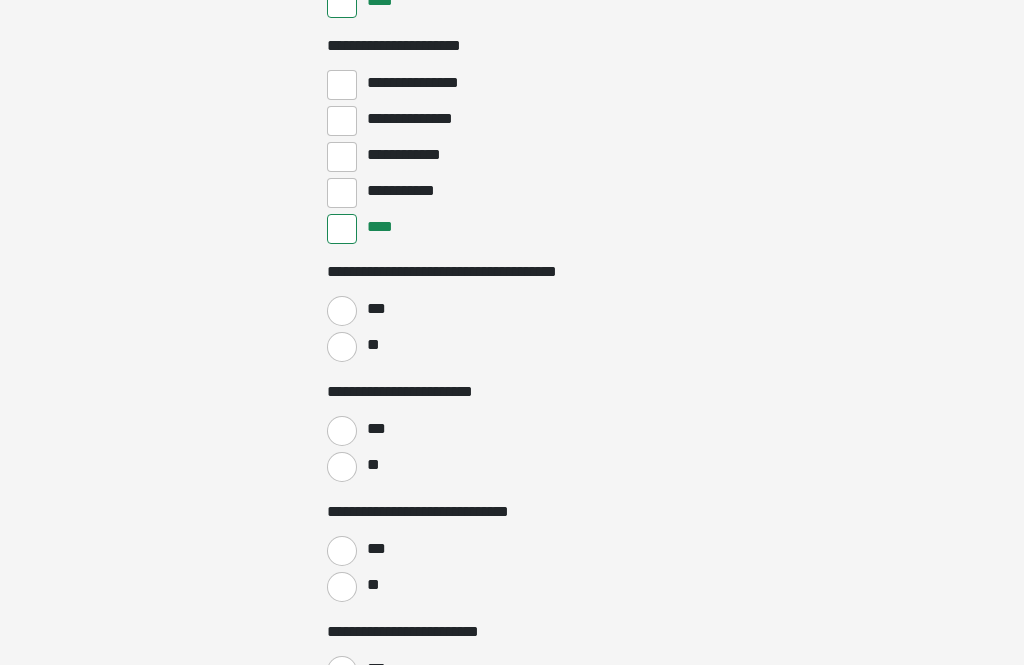 click on "**" at bounding box center [342, 347] 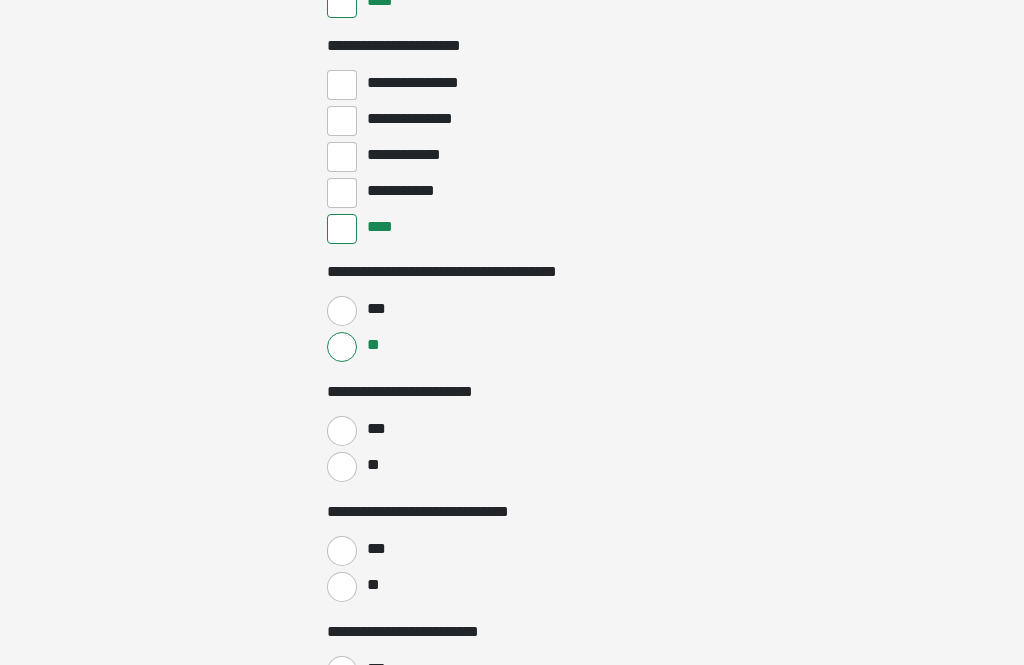 click on "**" at bounding box center [342, 467] 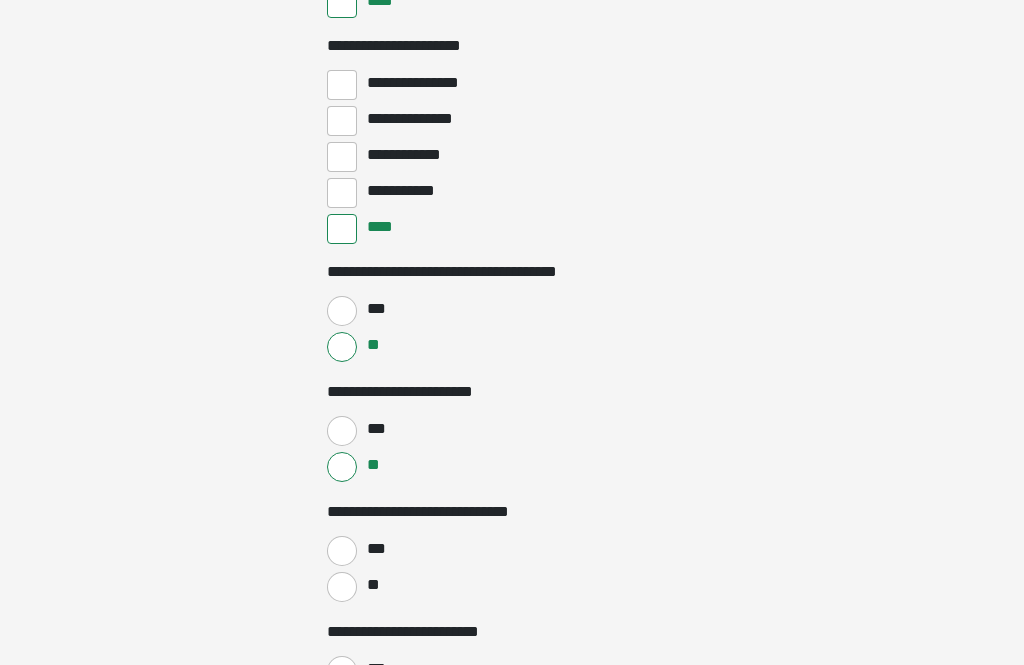 click on "**" at bounding box center [342, 587] 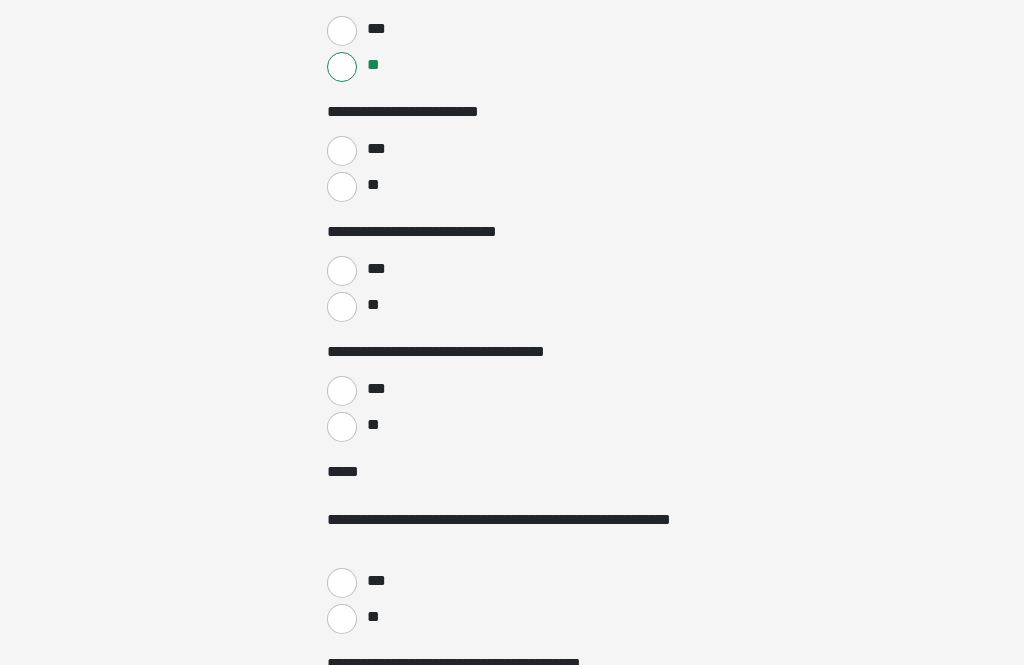 scroll, scrollTop: 1750, scrollLeft: 0, axis: vertical 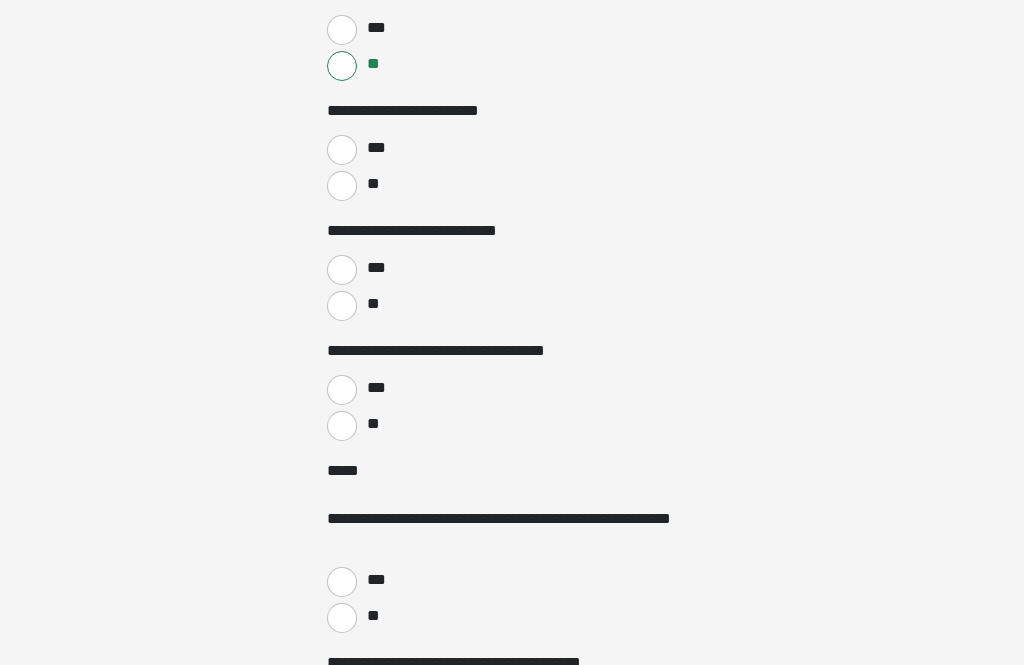 click on "**********" at bounding box center (512, 151) 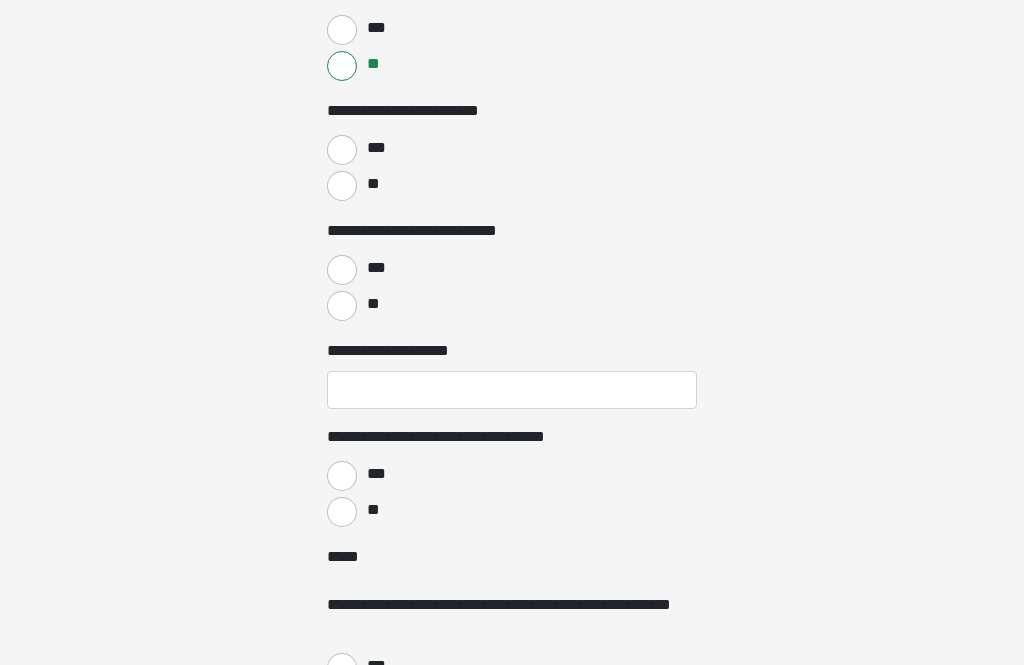 click on "***" at bounding box center (342, 476) 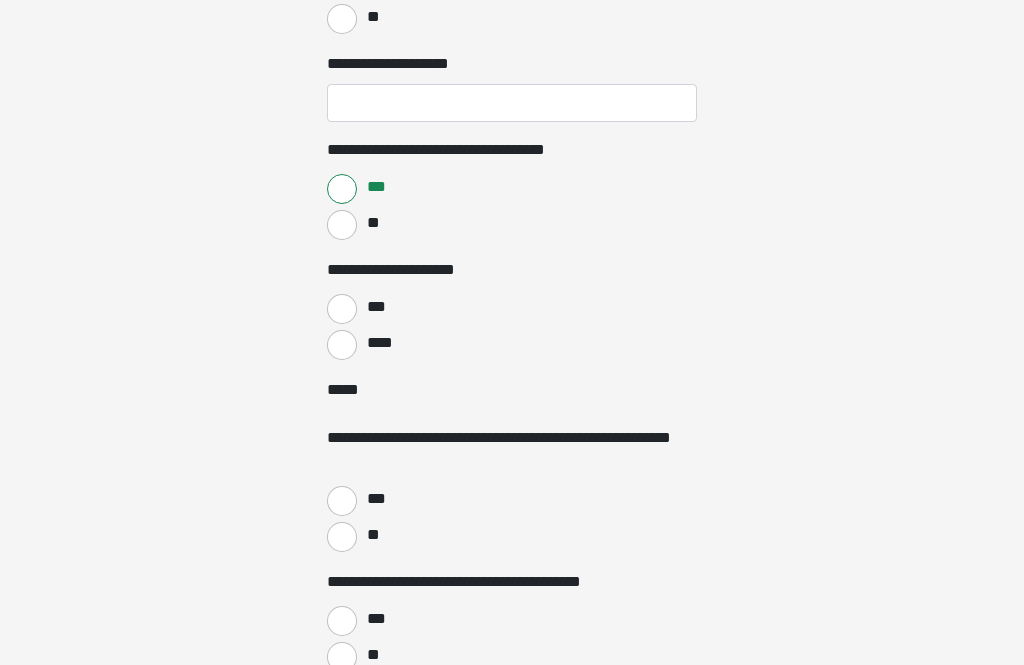 click on "****" at bounding box center [342, 345] 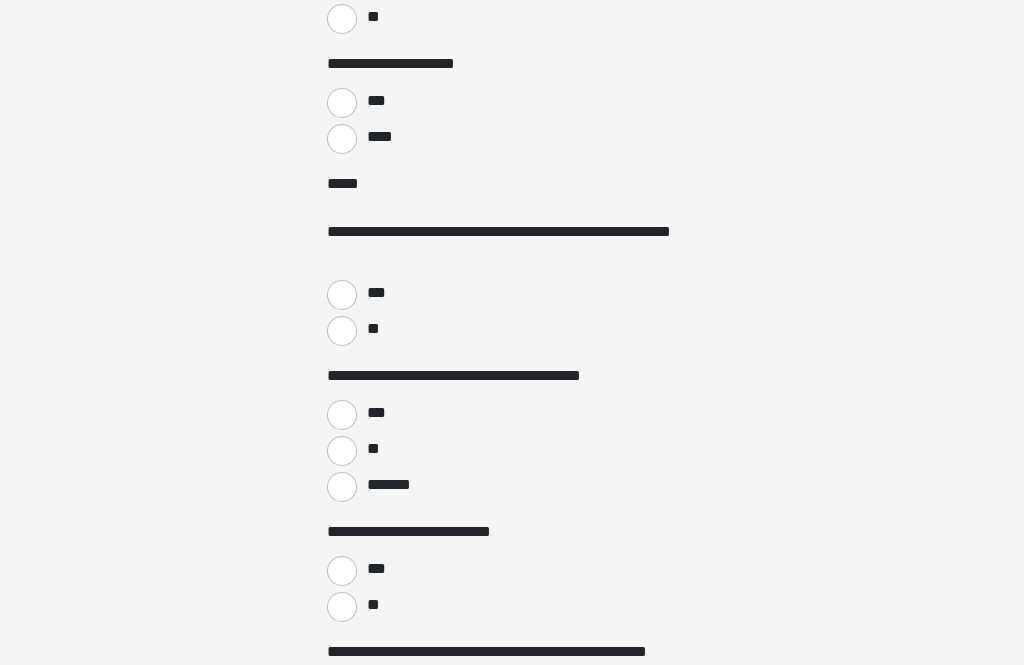 scroll, scrollTop: 2243, scrollLeft: 0, axis: vertical 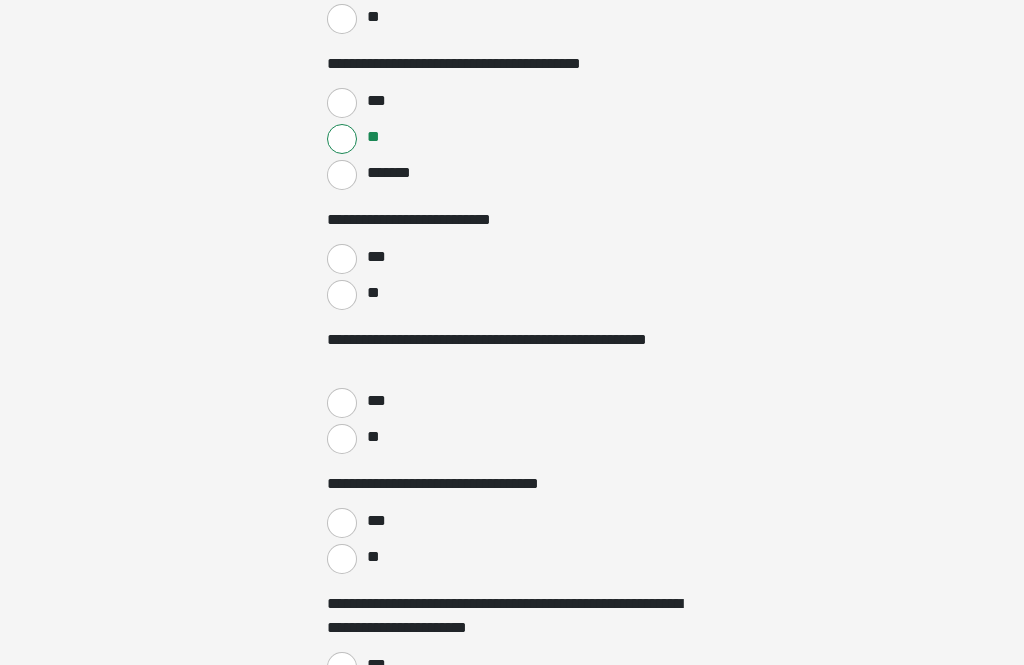 click on "**" at bounding box center [342, 295] 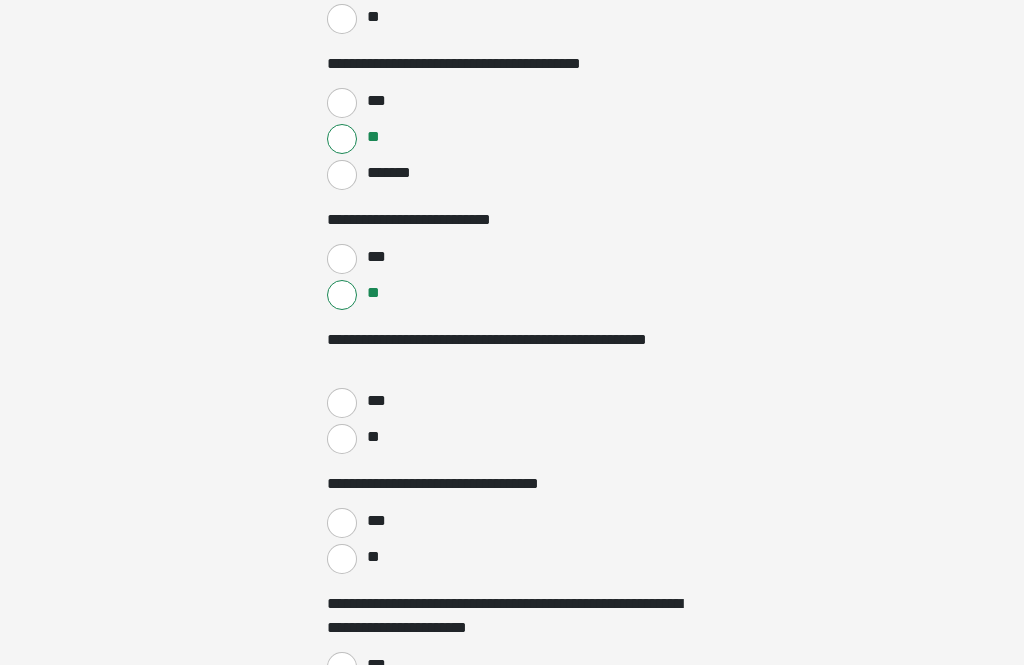 click on "**" at bounding box center (342, 439) 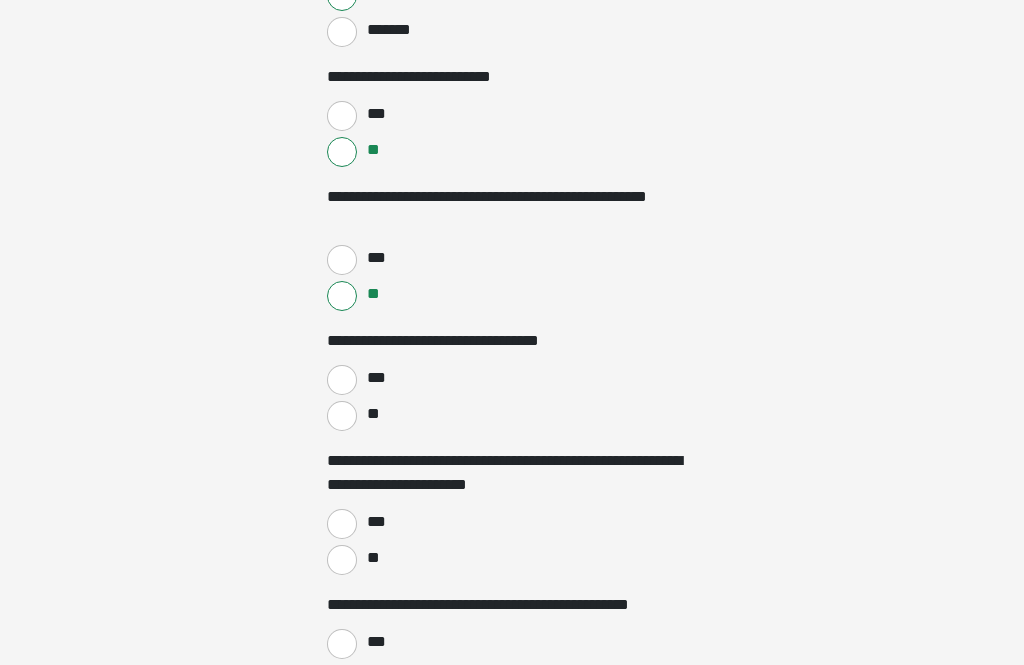 scroll, scrollTop: 2703, scrollLeft: 0, axis: vertical 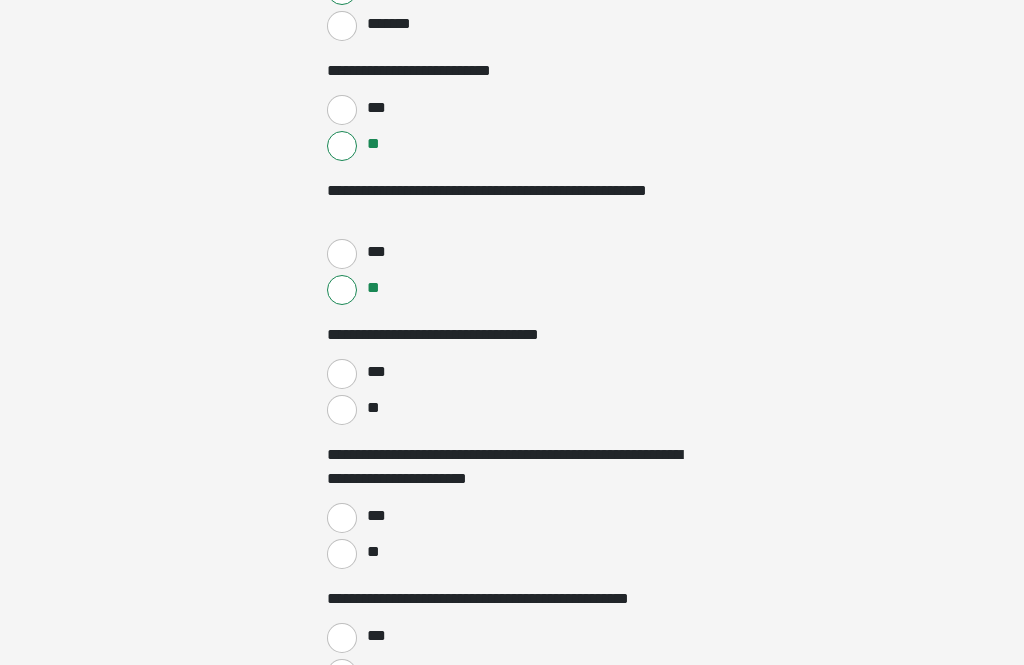 click on "**" at bounding box center (342, 410) 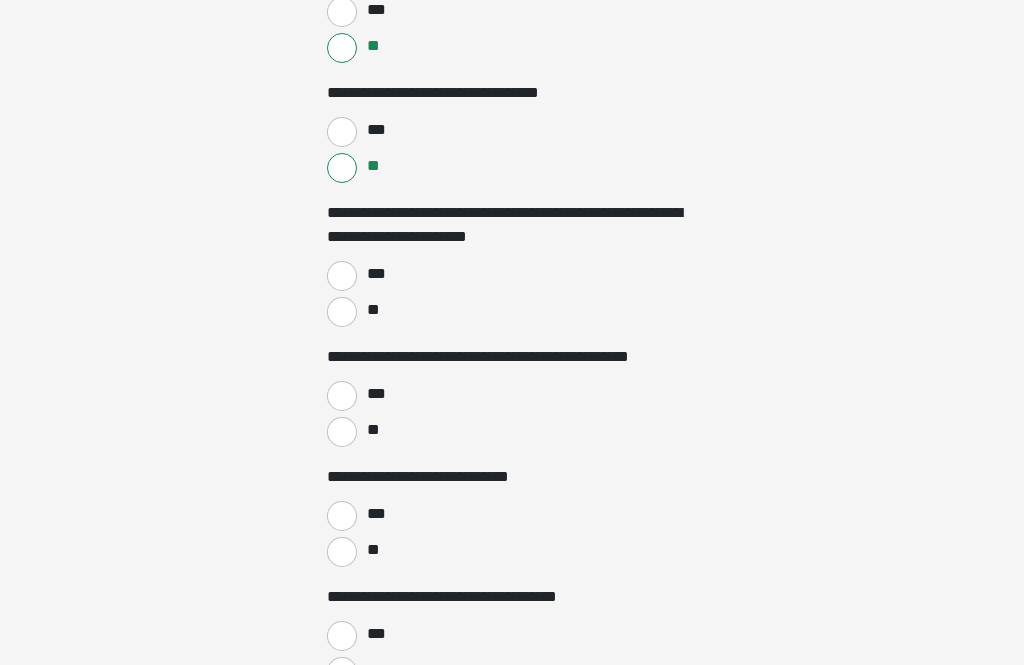scroll, scrollTop: 2949, scrollLeft: 0, axis: vertical 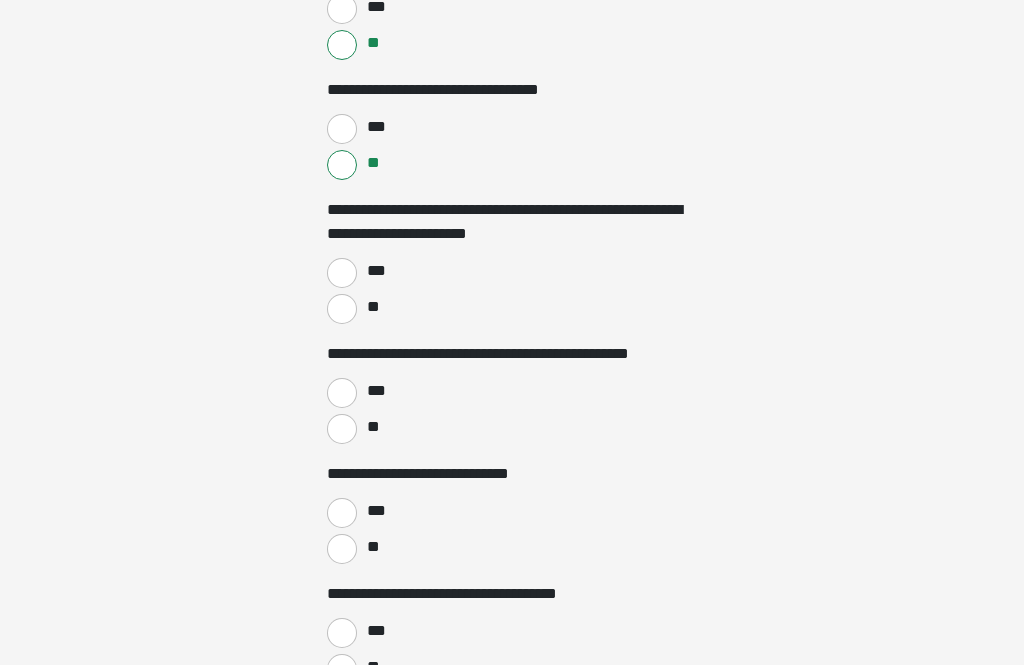 click on "**" at bounding box center (342, 309) 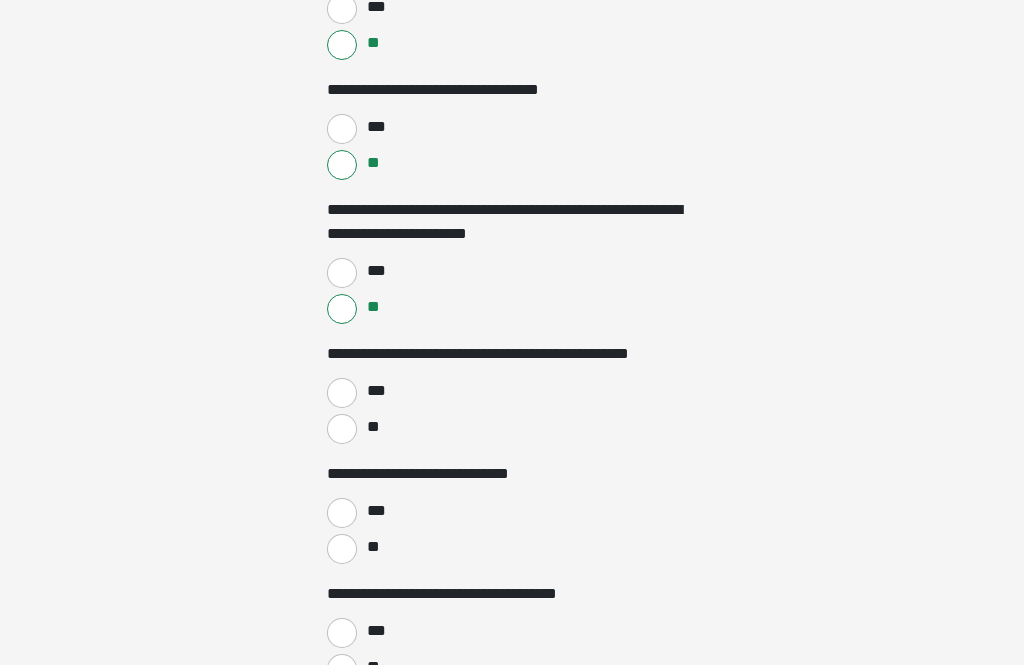 click on "**" at bounding box center (342, 429) 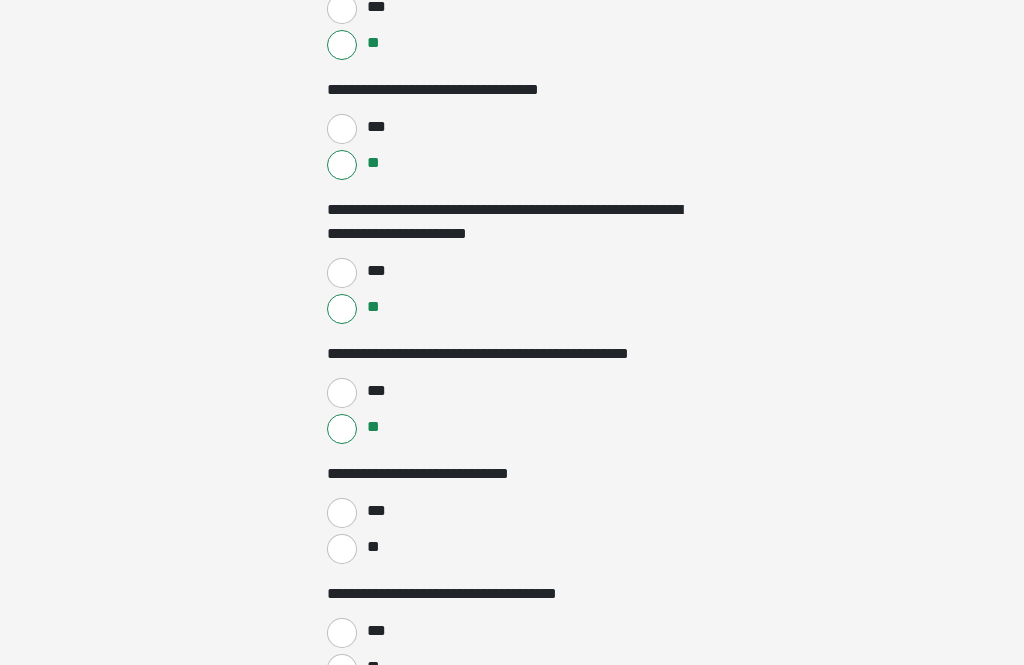 click on "**" at bounding box center [342, 549] 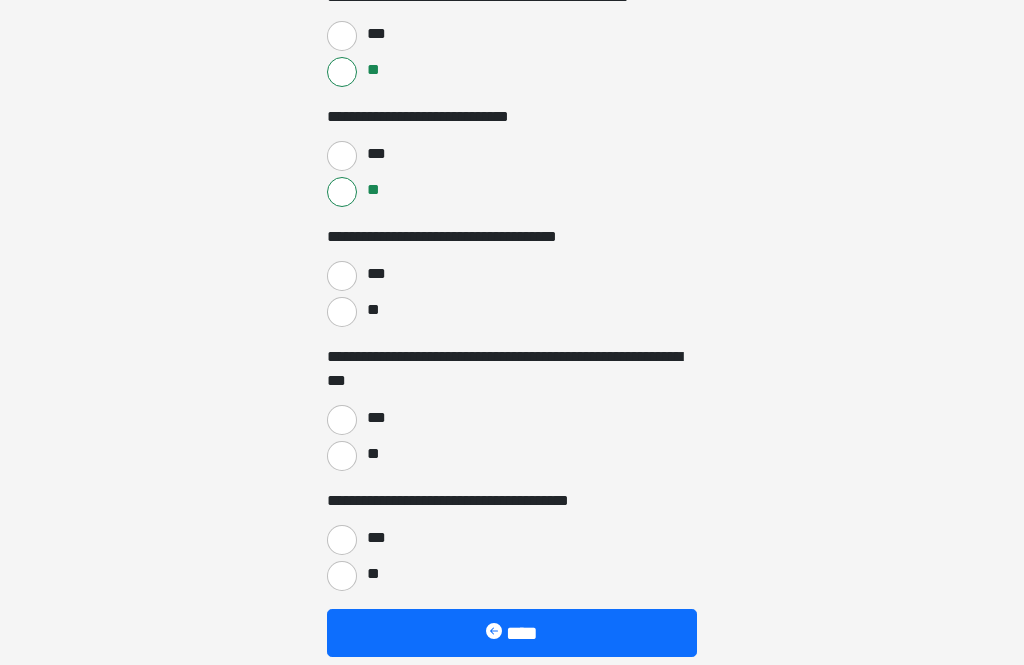 scroll, scrollTop: 3306, scrollLeft: 0, axis: vertical 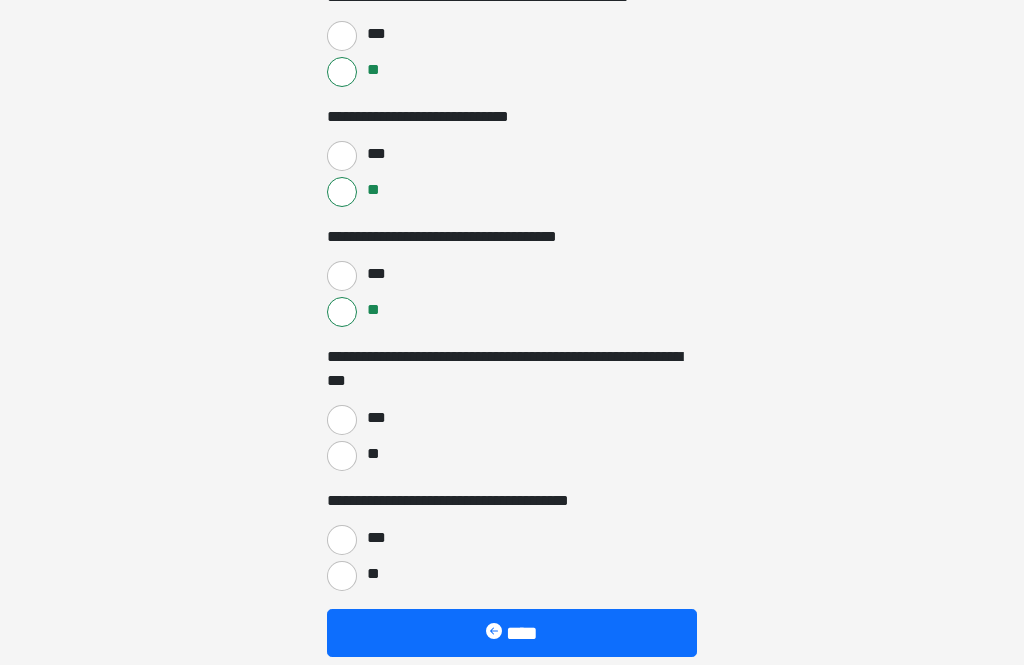 click on "**" at bounding box center [342, 456] 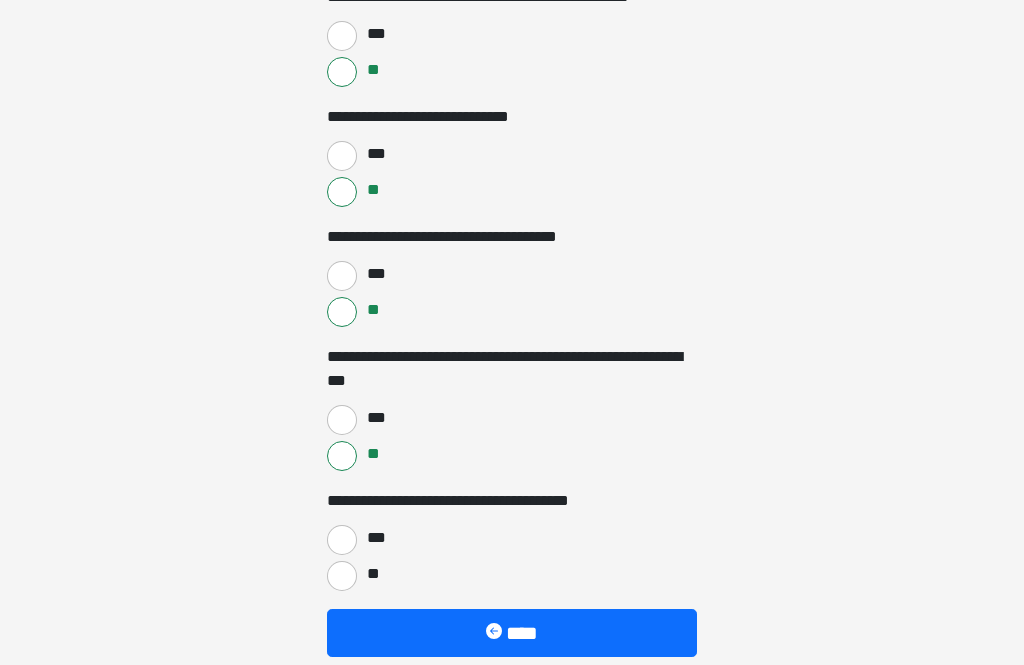 click on "**" at bounding box center (342, 576) 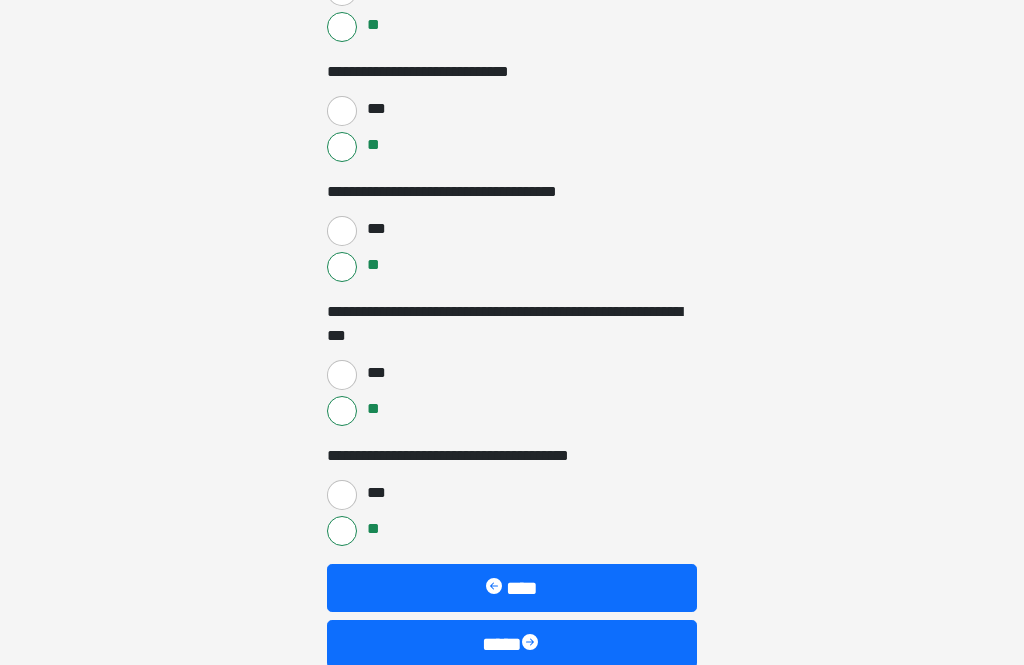 scroll, scrollTop: 3393, scrollLeft: 0, axis: vertical 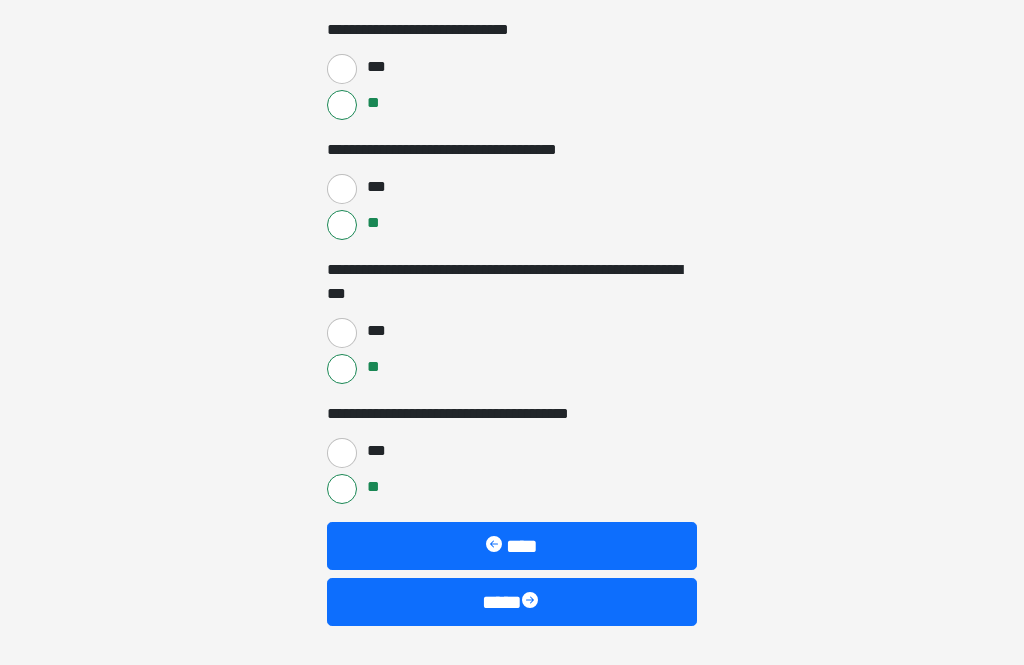 click at bounding box center [532, 602] 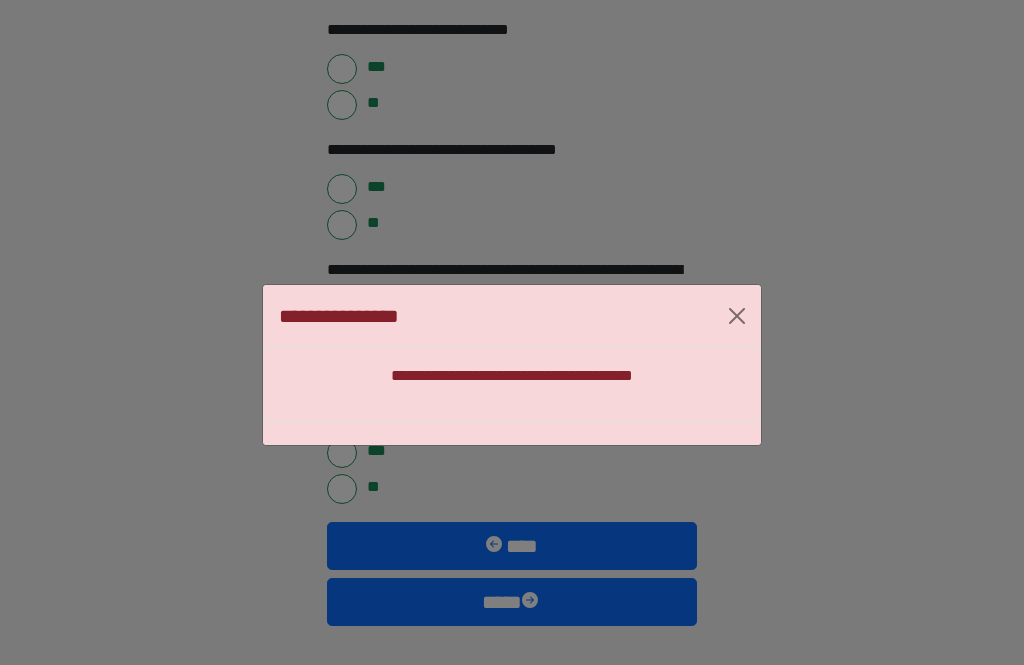 click at bounding box center (737, 316) 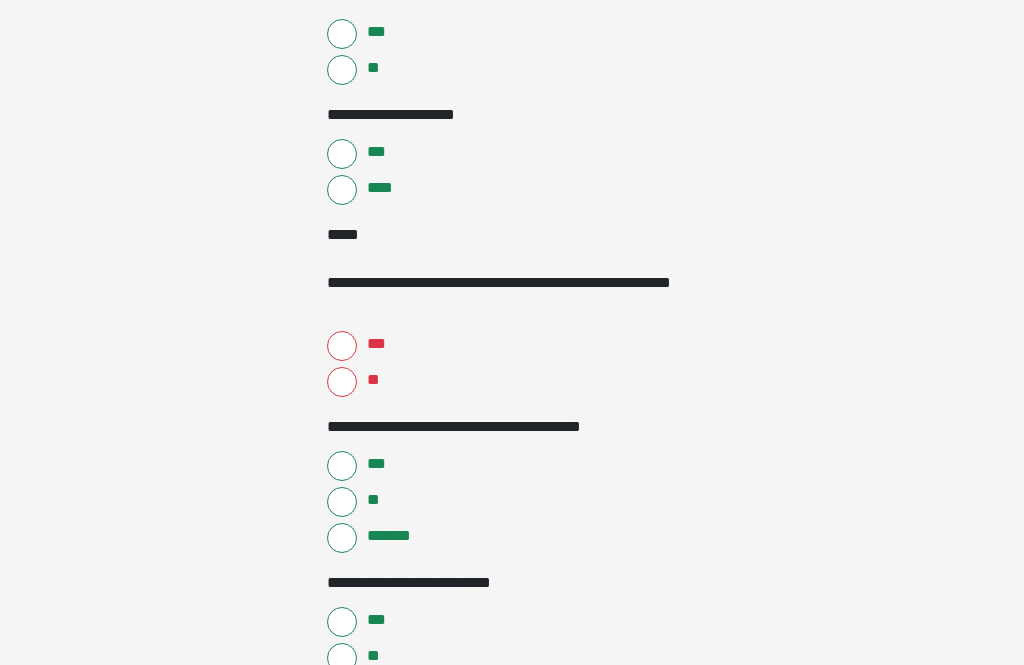 scroll, scrollTop: 2192, scrollLeft: 0, axis: vertical 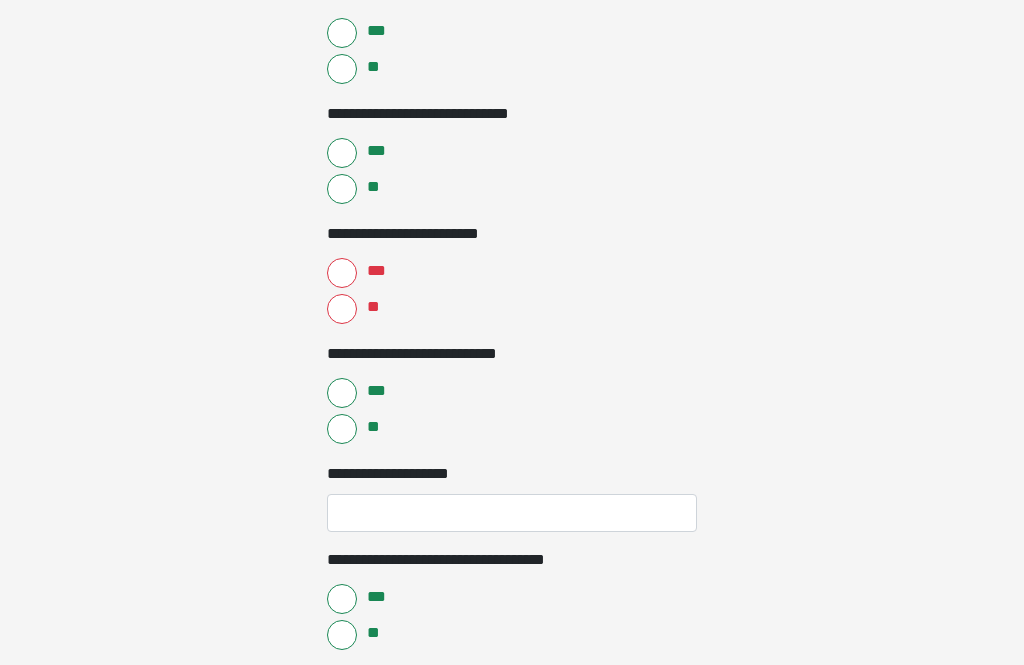 click on "**" at bounding box center (342, 309) 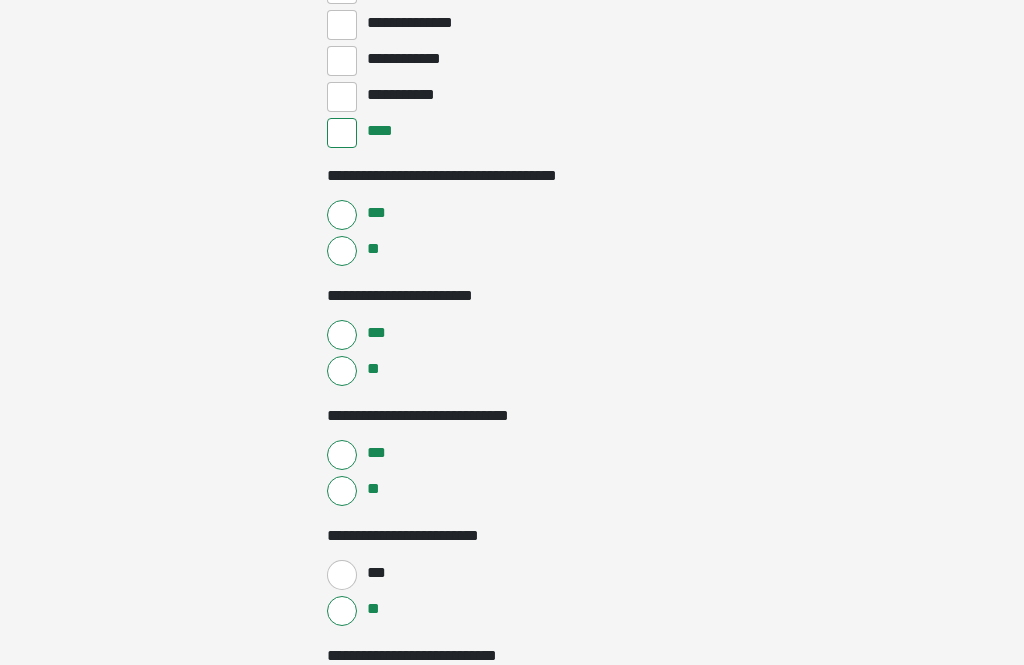 scroll, scrollTop: 1352, scrollLeft: 0, axis: vertical 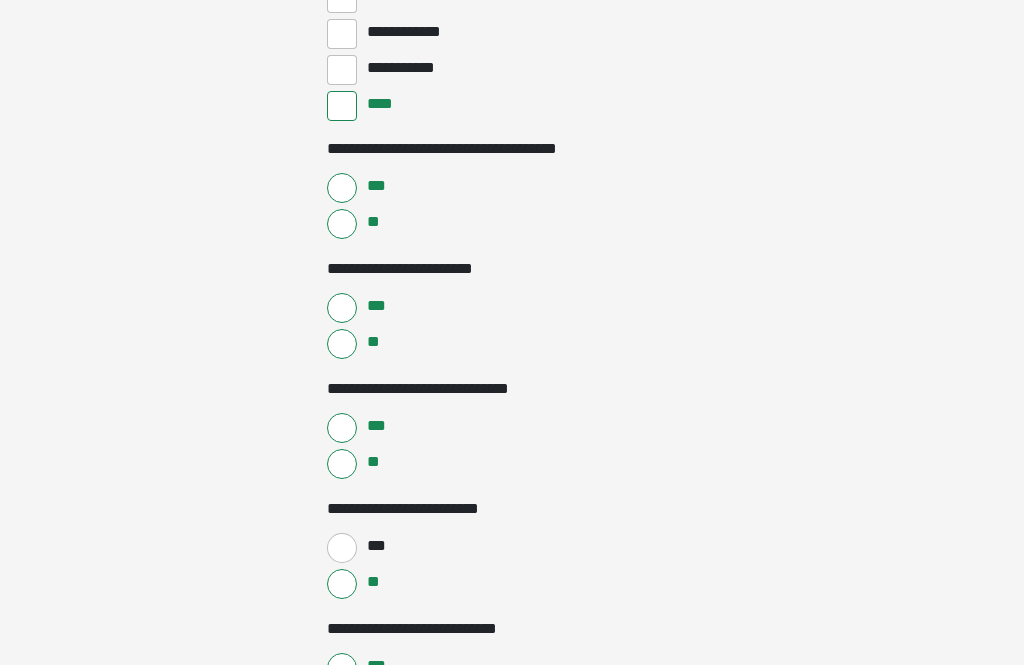 click on "***" at bounding box center [342, 548] 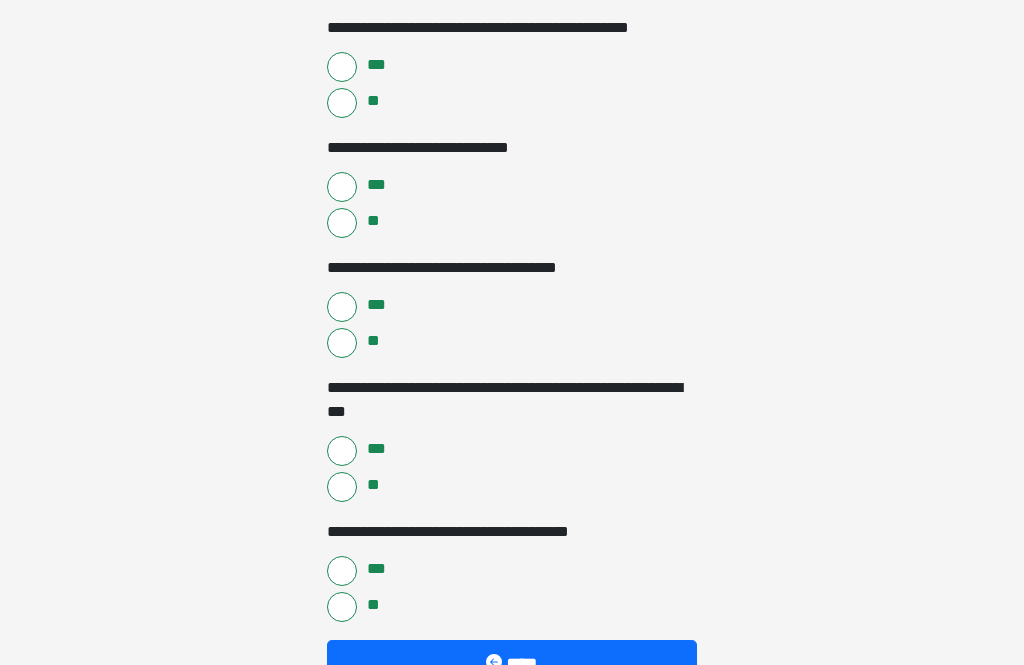 scroll, scrollTop: 3479, scrollLeft: 0, axis: vertical 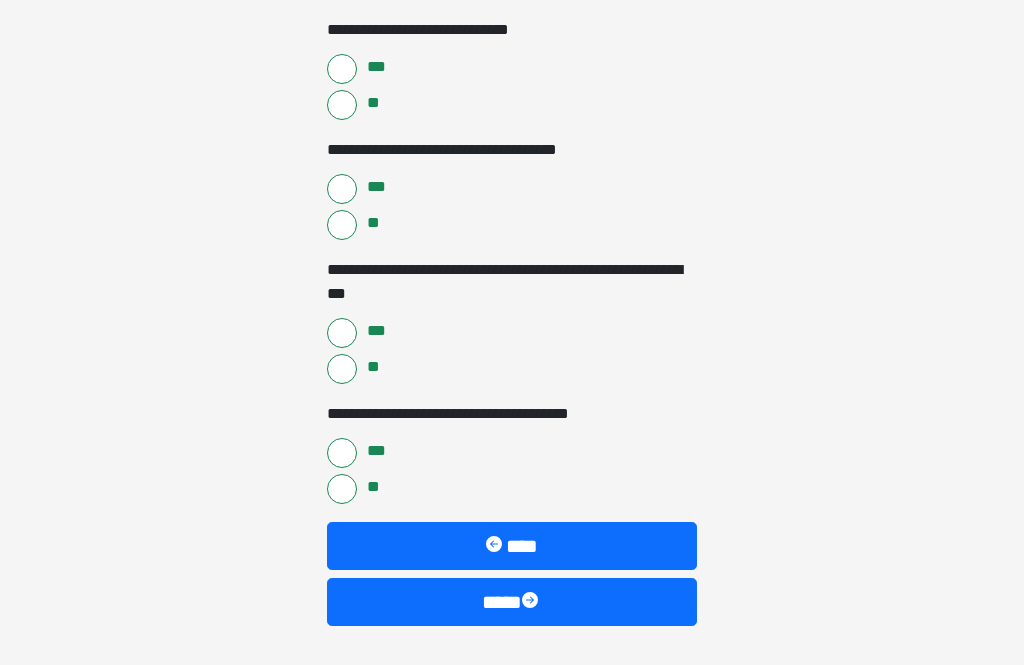 click at bounding box center [532, 602] 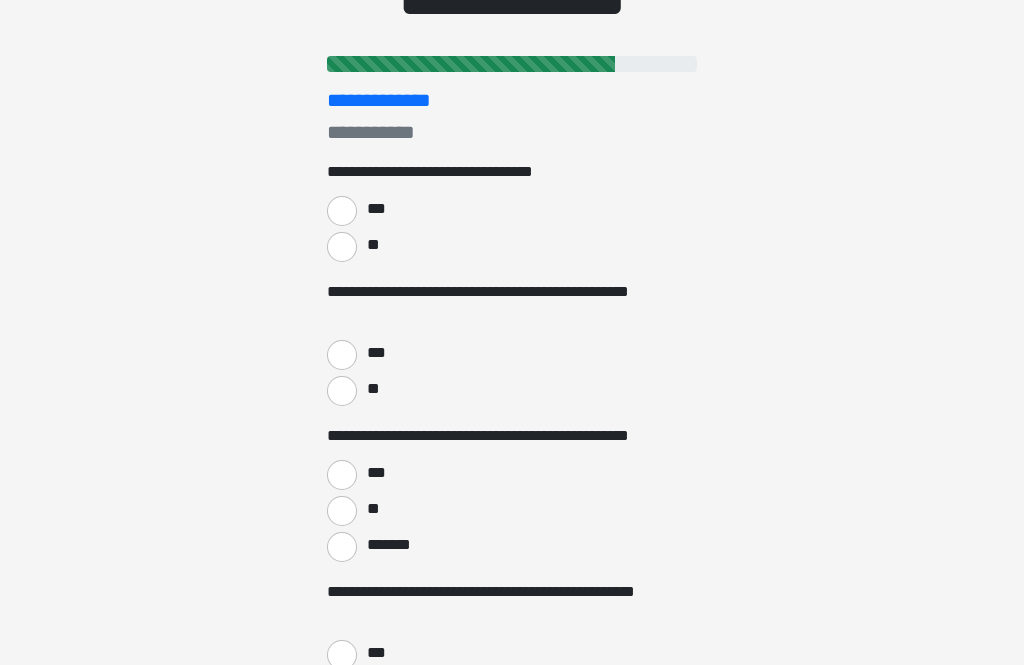 scroll, scrollTop: 205, scrollLeft: 0, axis: vertical 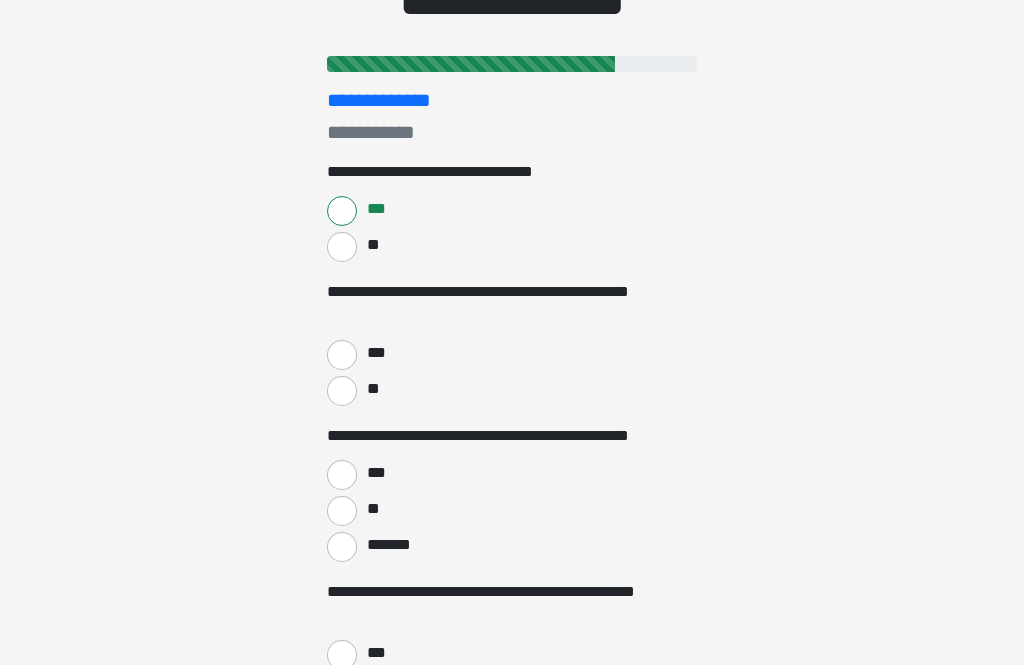 click on "**" at bounding box center (342, 391) 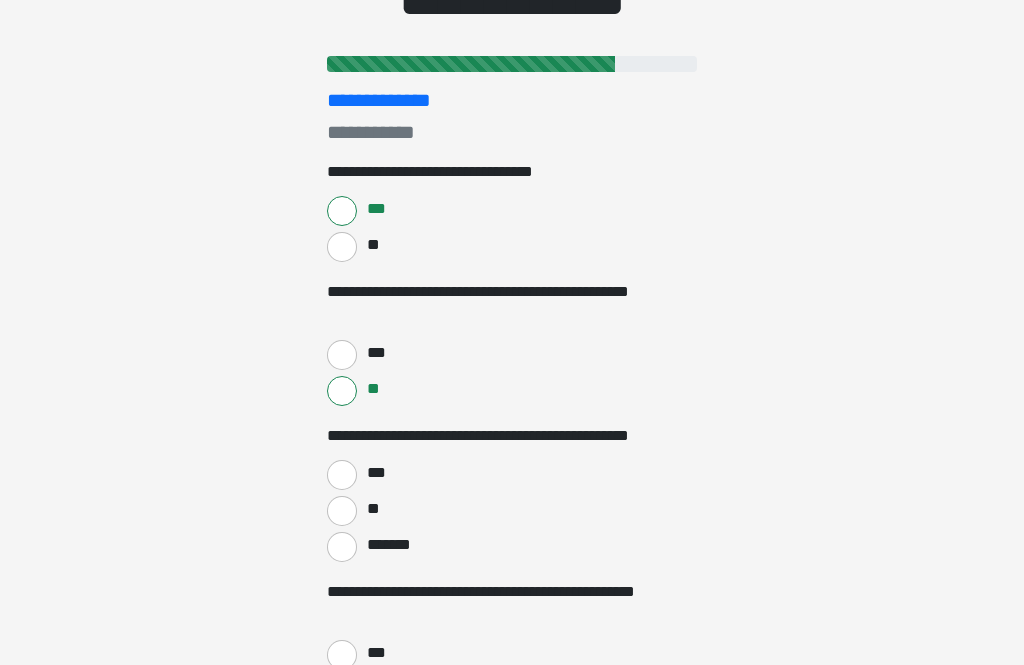 click on "***" at bounding box center [342, 475] 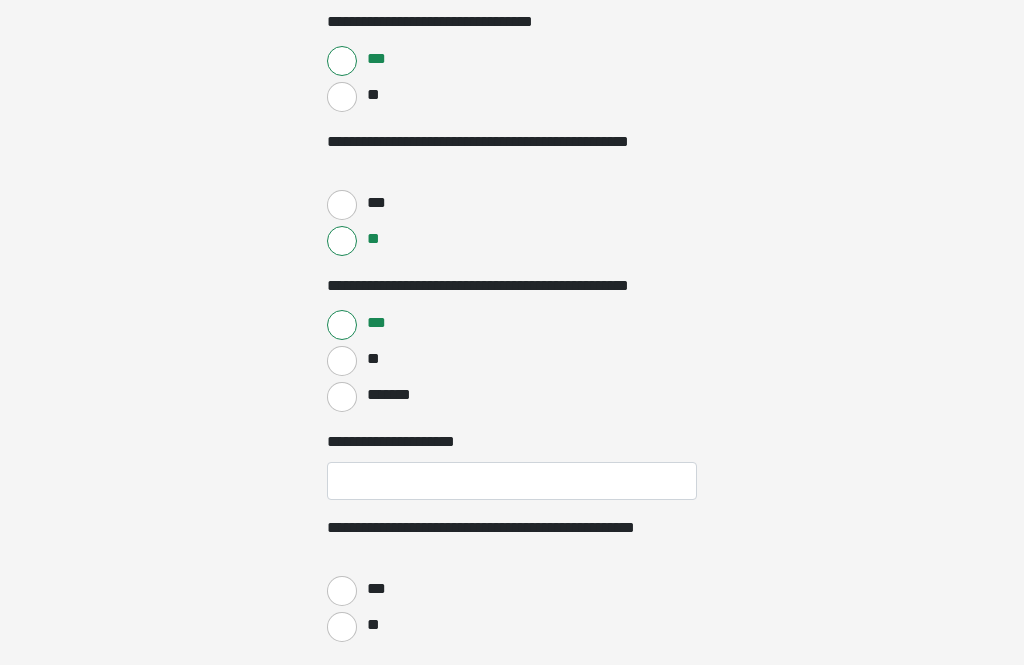 scroll, scrollTop: 370, scrollLeft: 0, axis: vertical 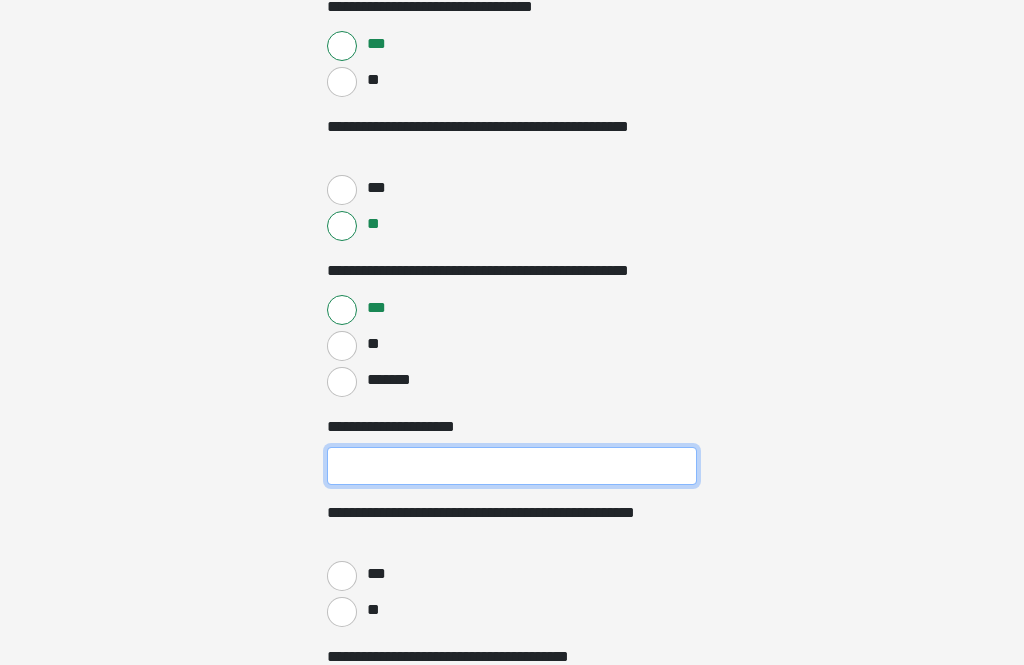 click on "**********" at bounding box center [512, 466] 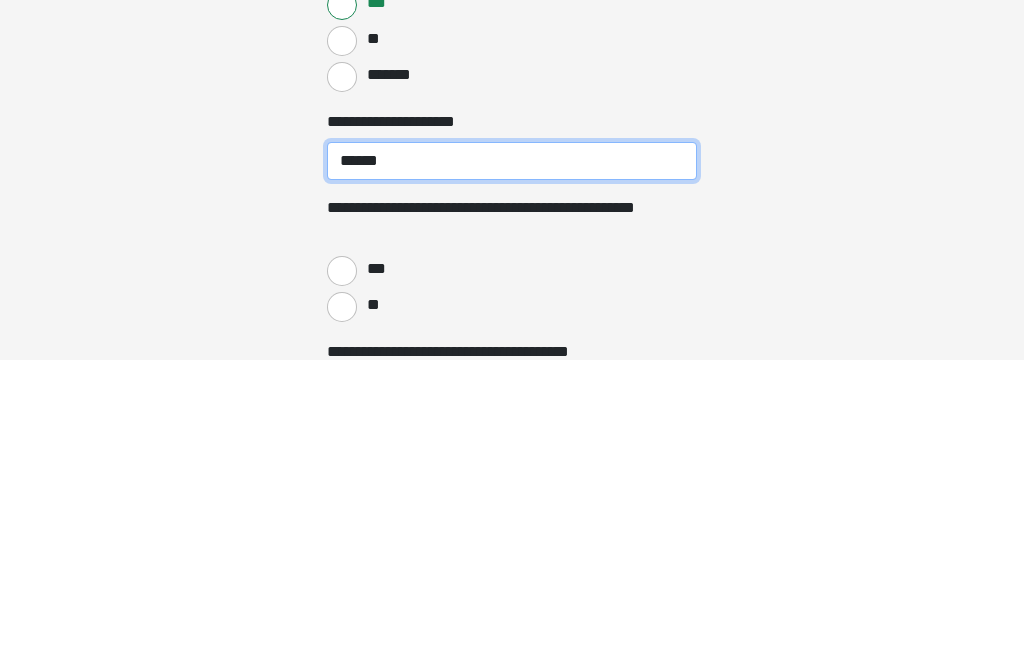 scroll, scrollTop: 376, scrollLeft: 0, axis: vertical 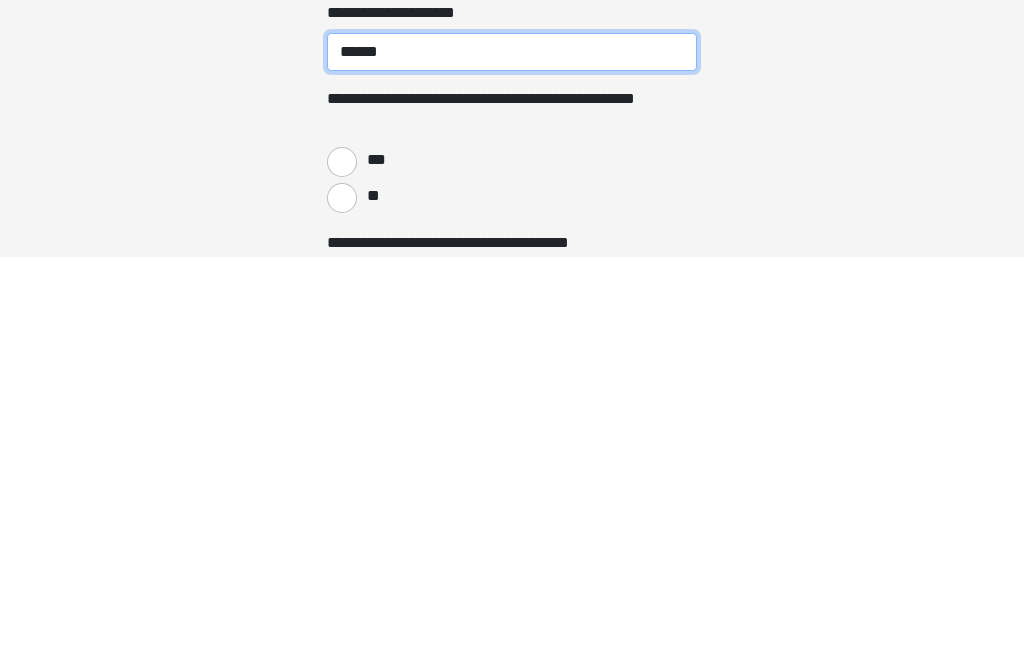 type on "******" 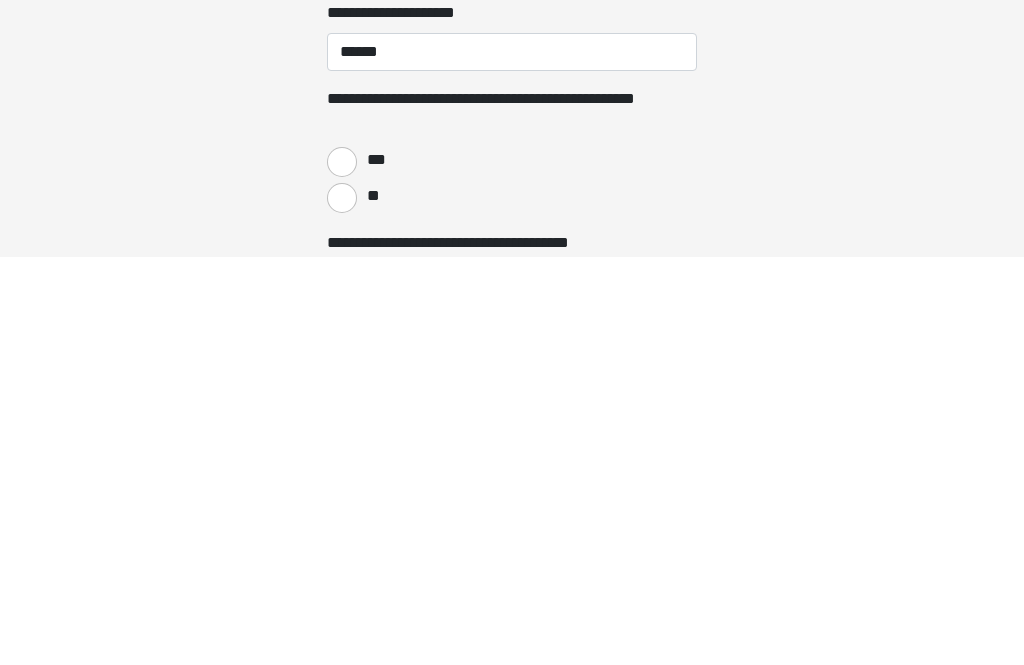 click on "**" at bounding box center [342, 606] 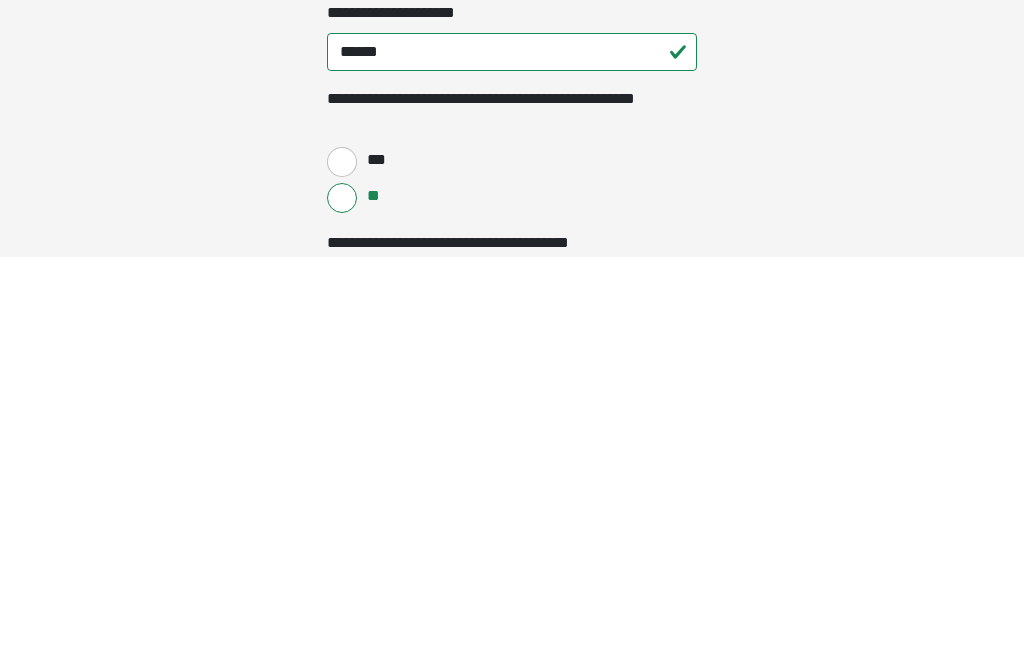 scroll, scrollTop: 785, scrollLeft: 0, axis: vertical 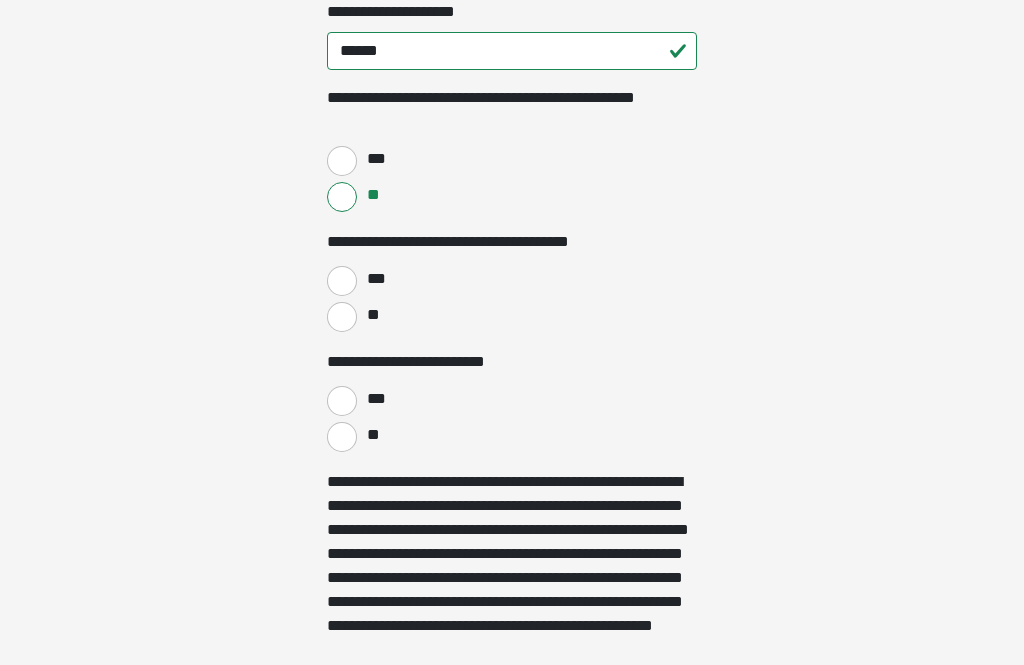 click on "**" at bounding box center (342, 317) 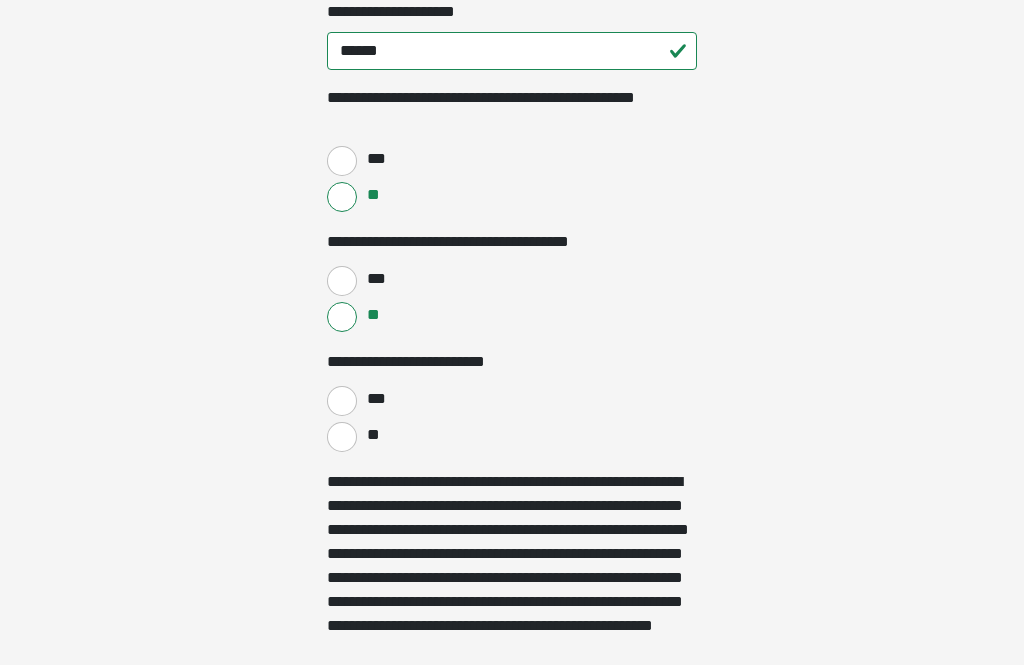 click on "**" at bounding box center (342, 437) 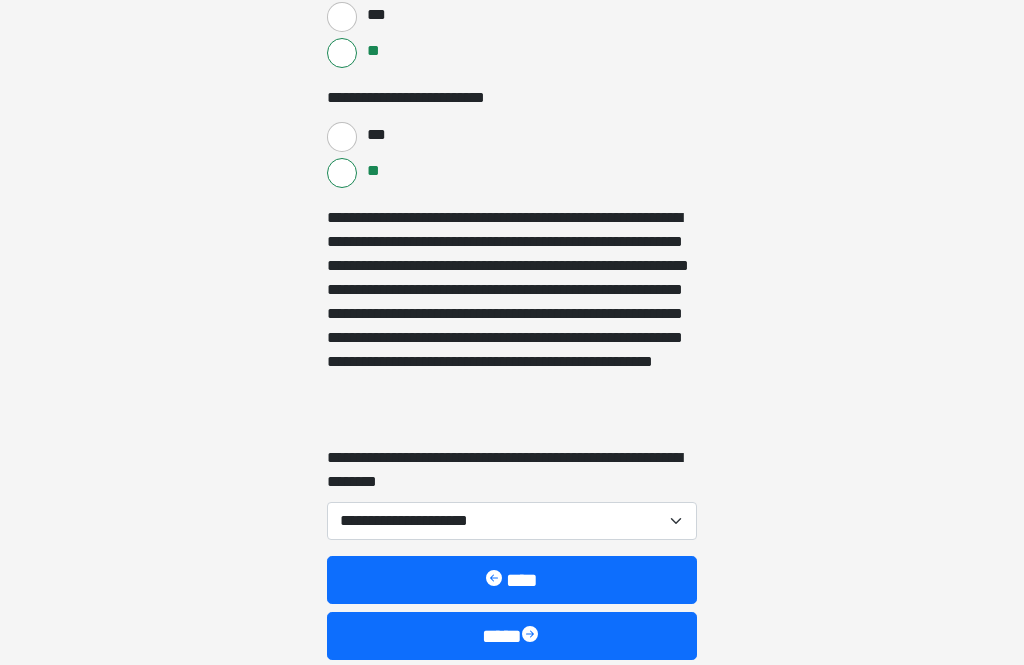 scroll, scrollTop: 1083, scrollLeft: 0, axis: vertical 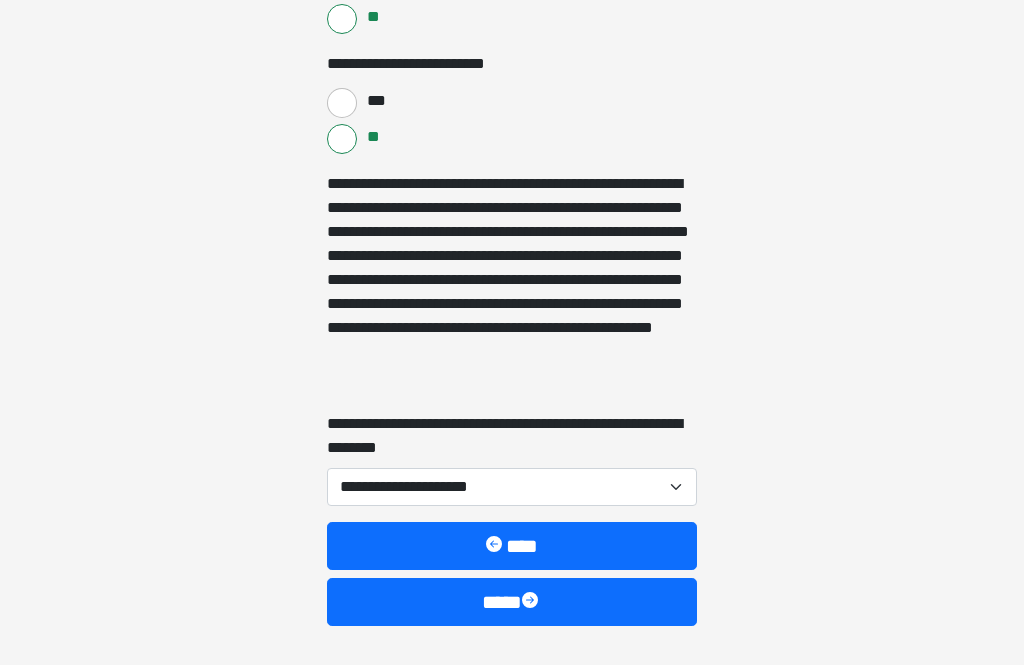 click on "**********" at bounding box center (512, 487) 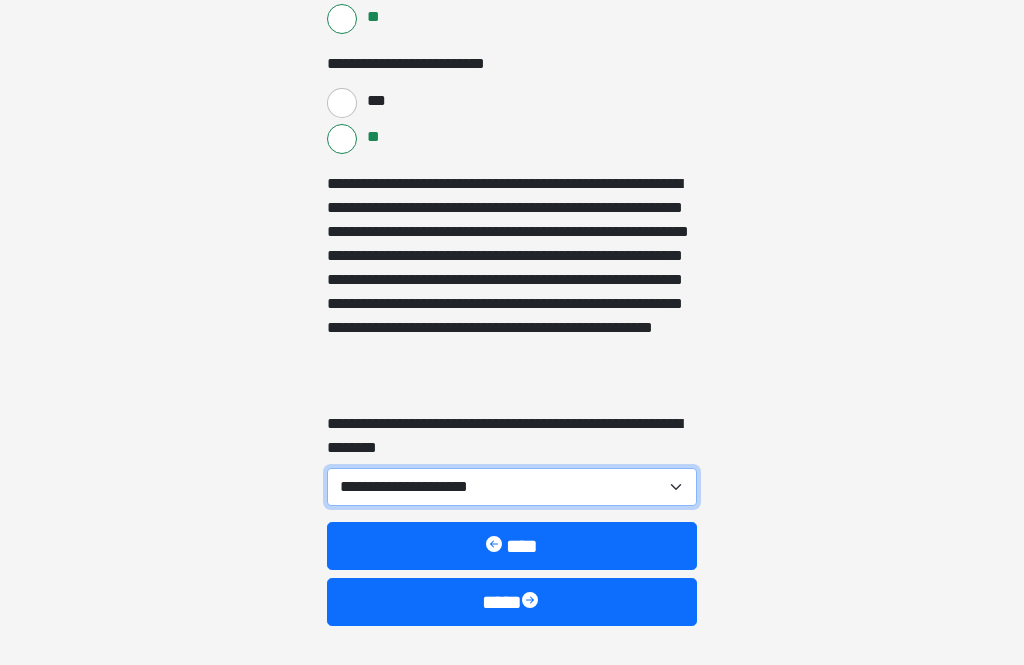 select on "***" 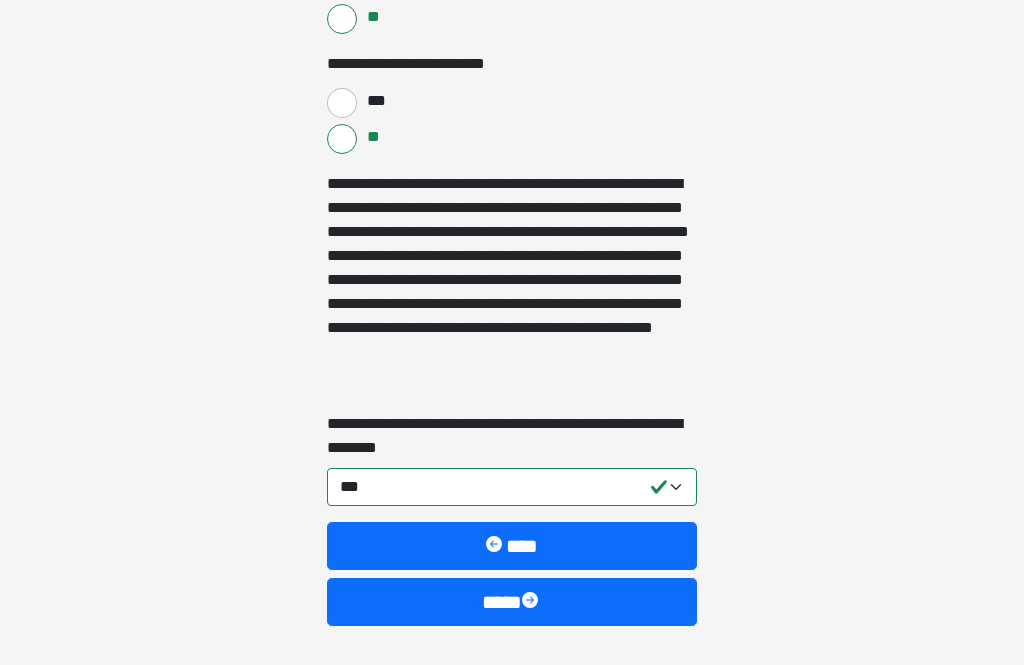 click on "****" at bounding box center (512, 602) 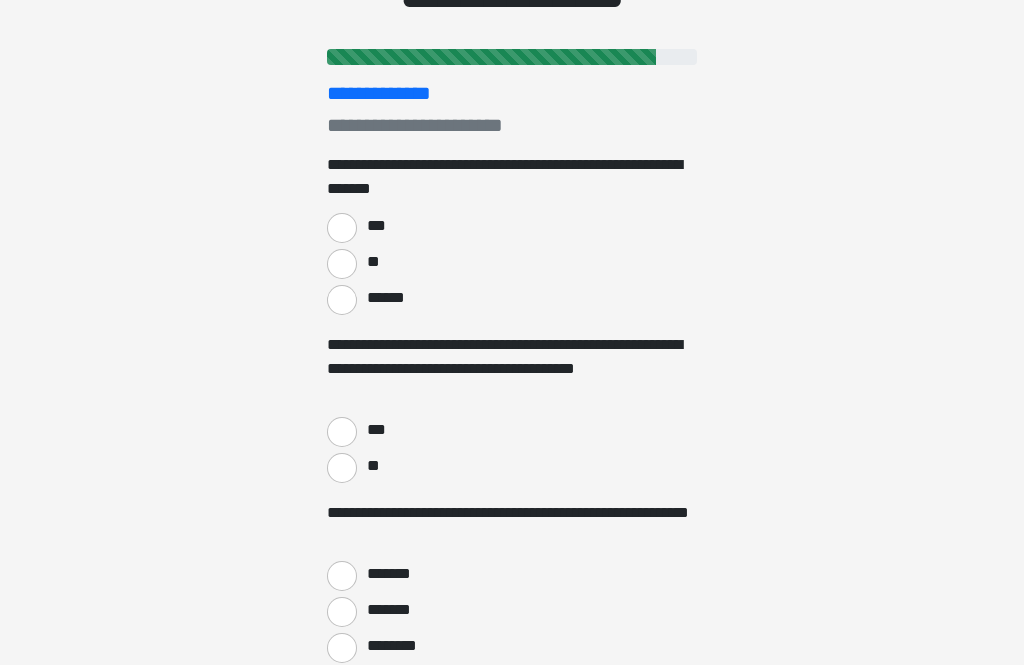 scroll, scrollTop: 0, scrollLeft: 0, axis: both 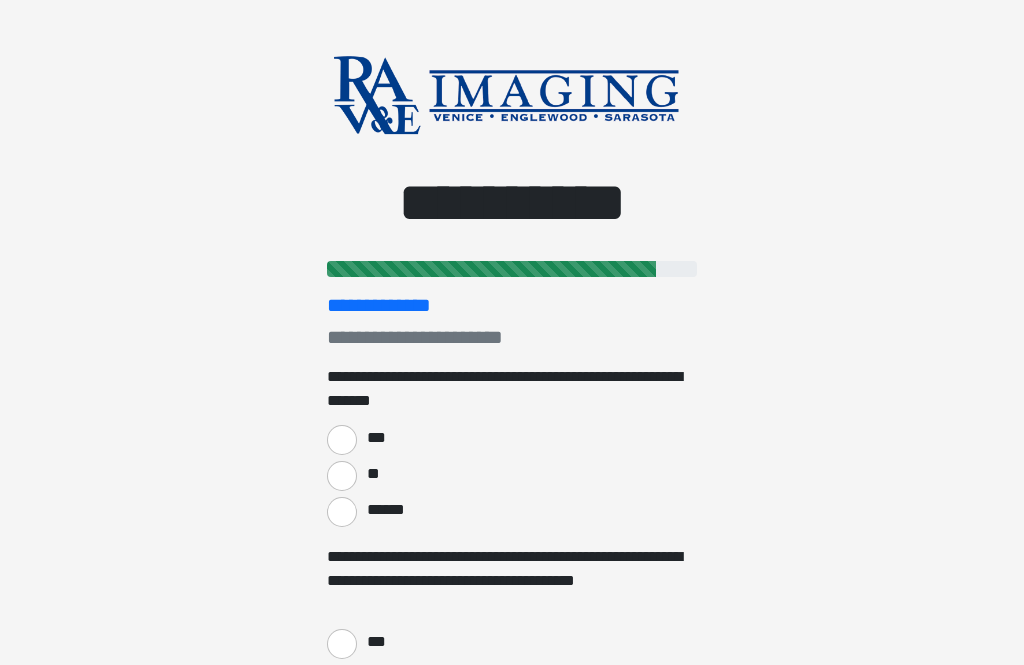 click on "******" at bounding box center (342, 512) 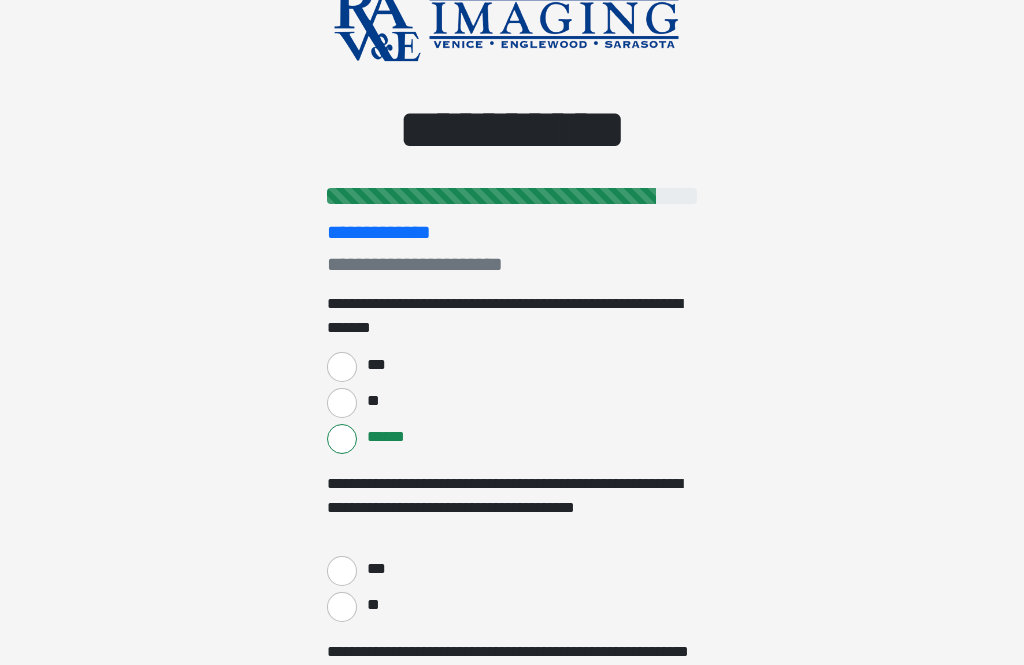 click on "**" at bounding box center [342, 403] 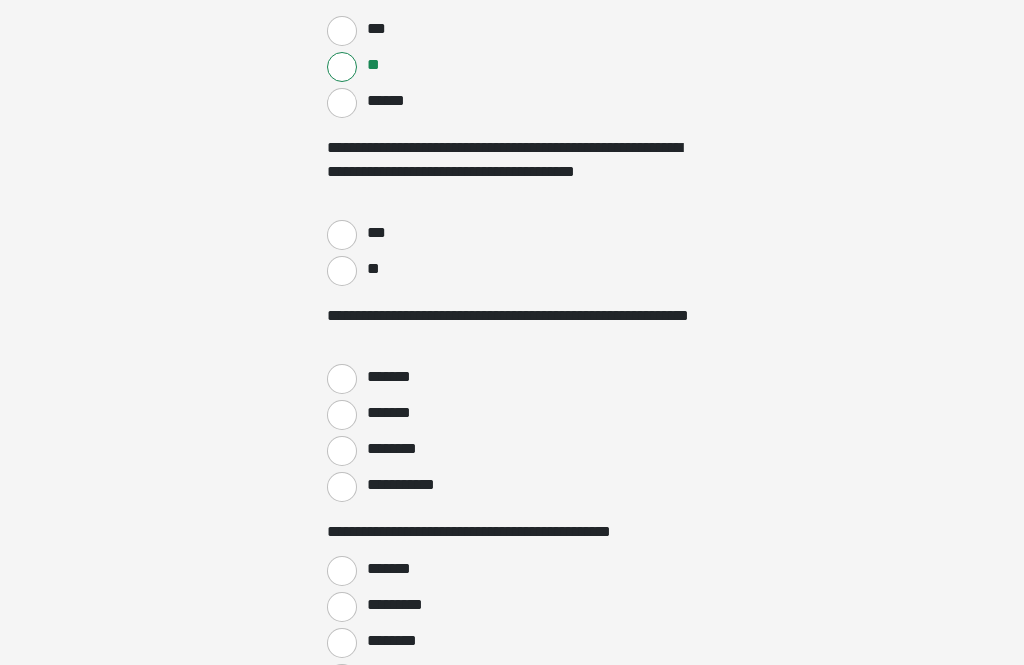 scroll, scrollTop: 410, scrollLeft: 0, axis: vertical 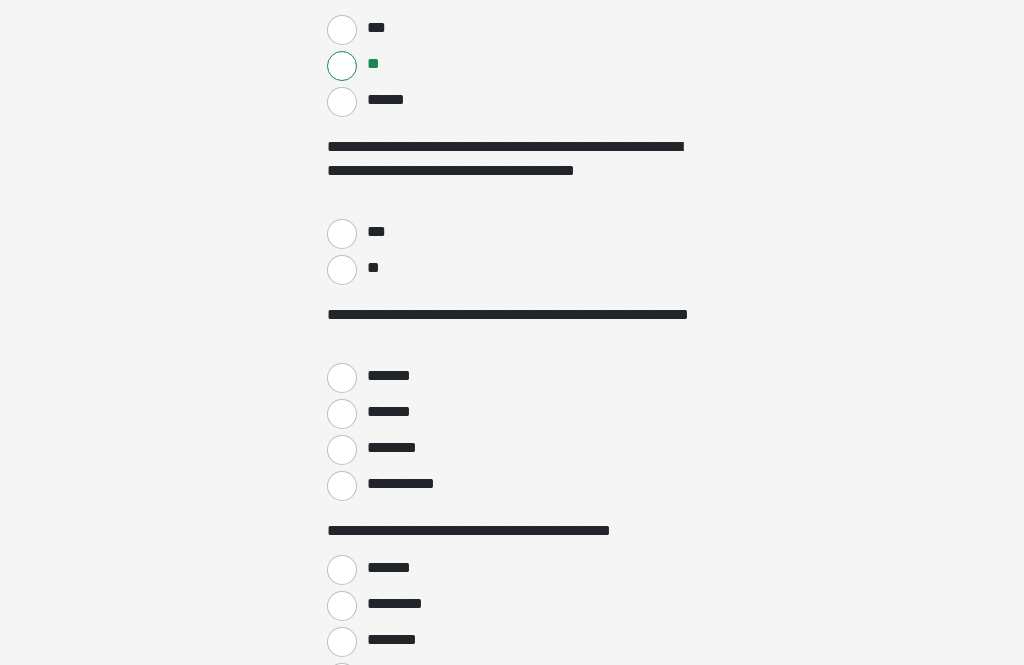 click on "**" at bounding box center (342, 270) 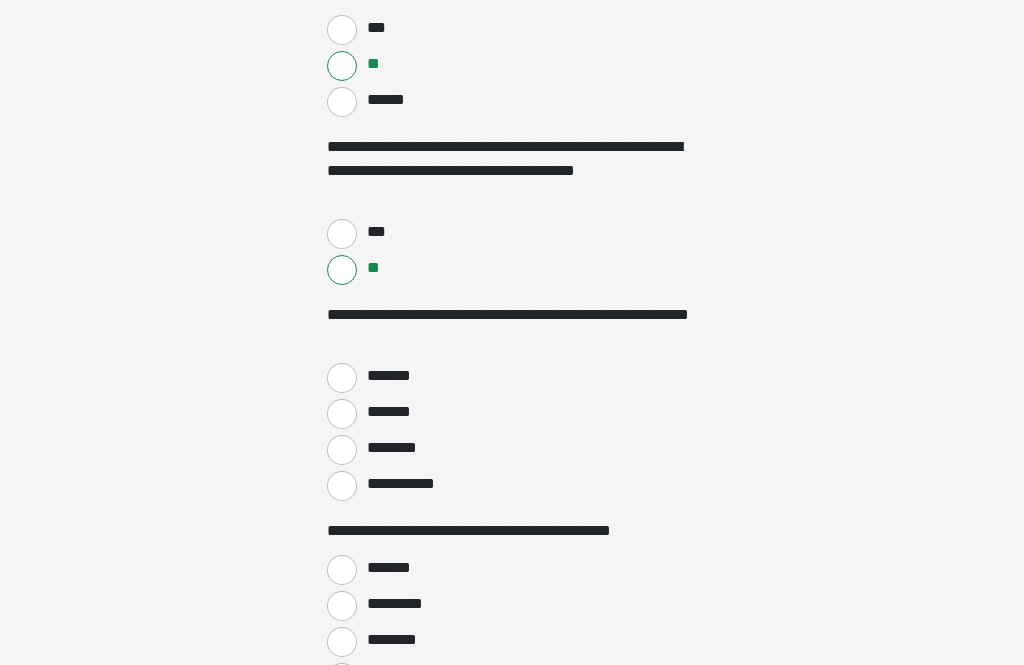 click on "**********" at bounding box center [342, 486] 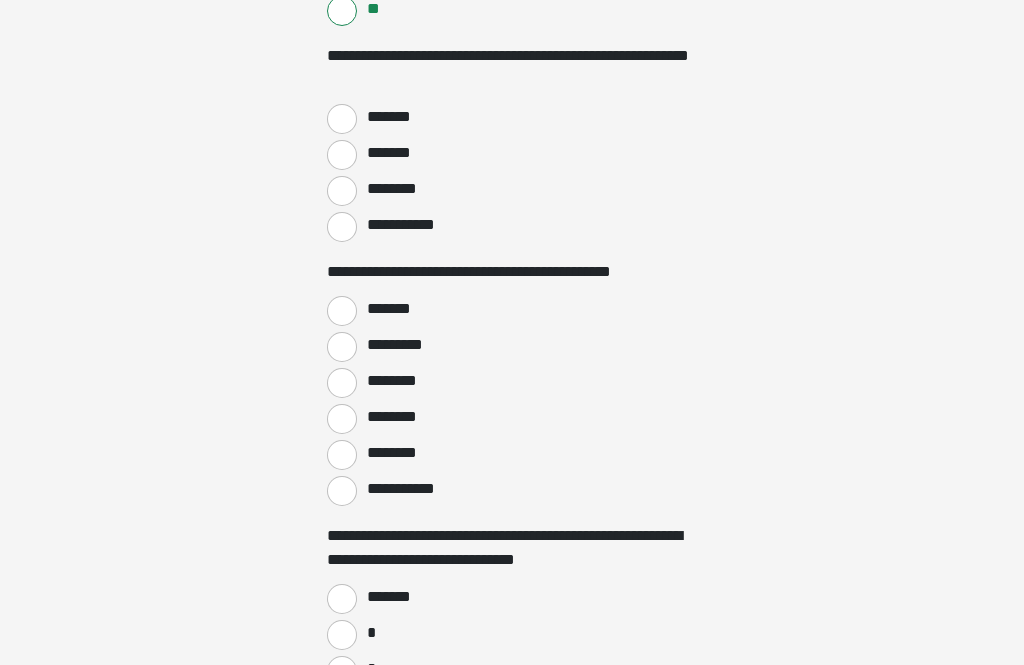 scroll, scrollTop: 683, scrollLeft: 0, axis: vertical 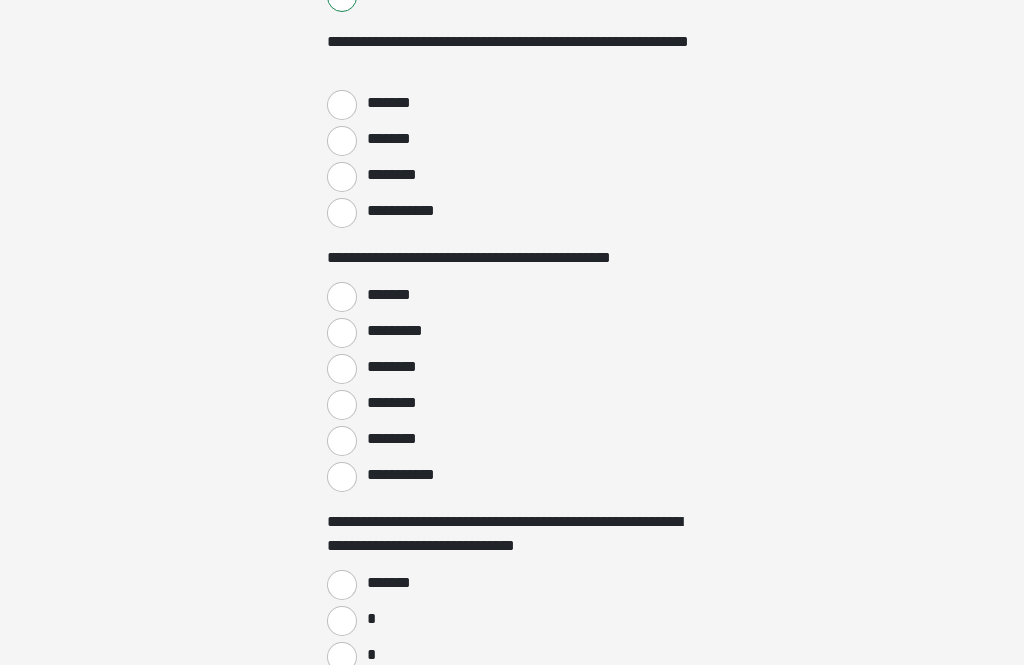 click on "********" at bounding box center [342, 405] 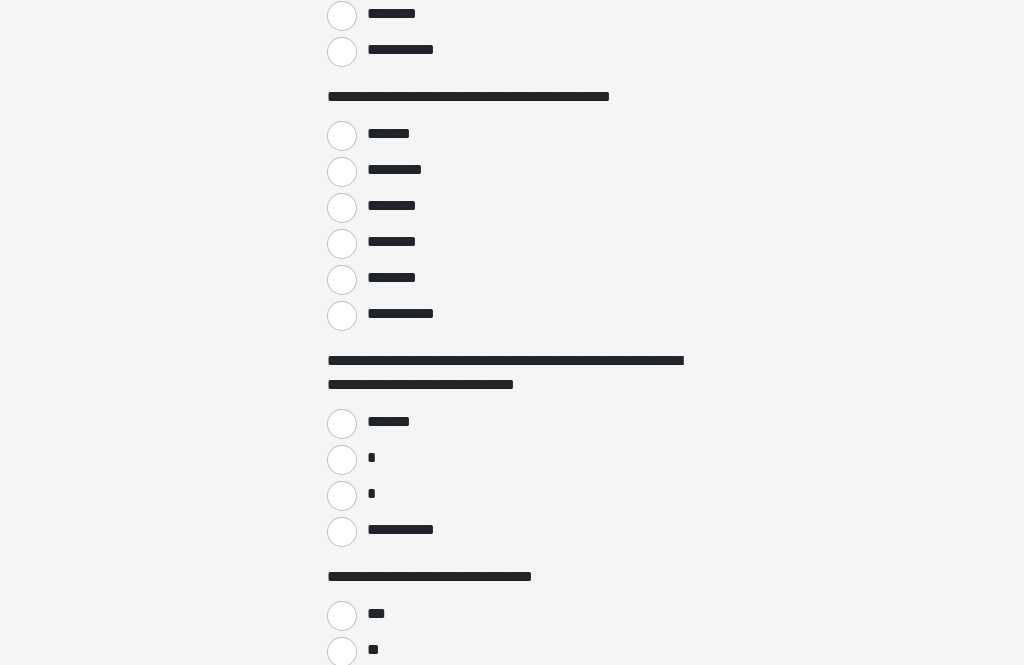 scroll, scrollTop: 852, scrollLeft: 0, axis: vertical 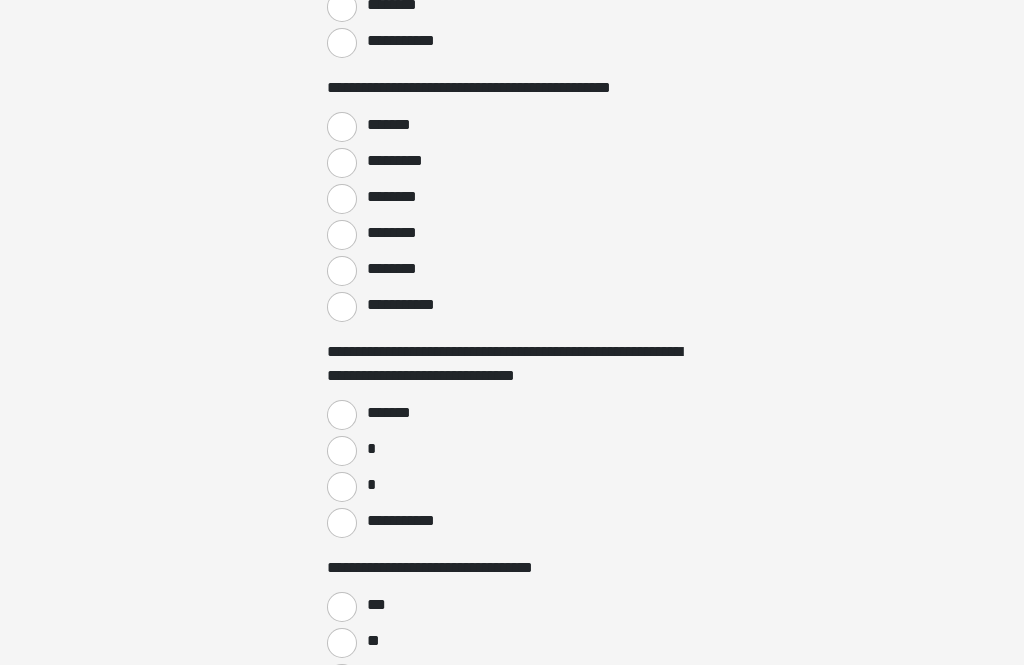 click on "*" at bounding box center (342, 487) 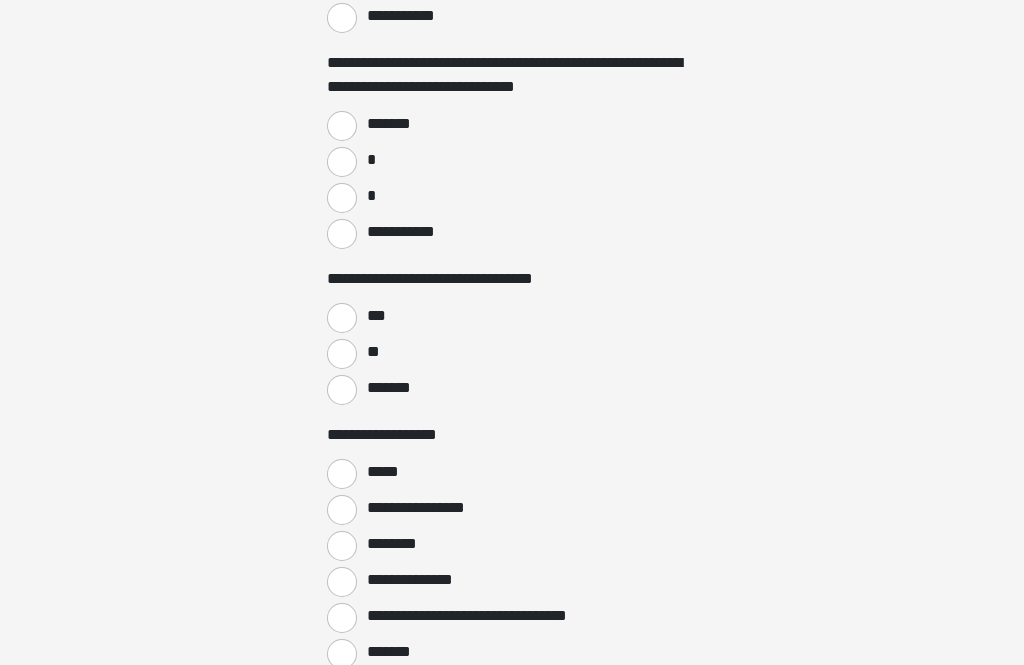 scroll, scrollTop: 1142, scrollLeft: 0, axis: vertical 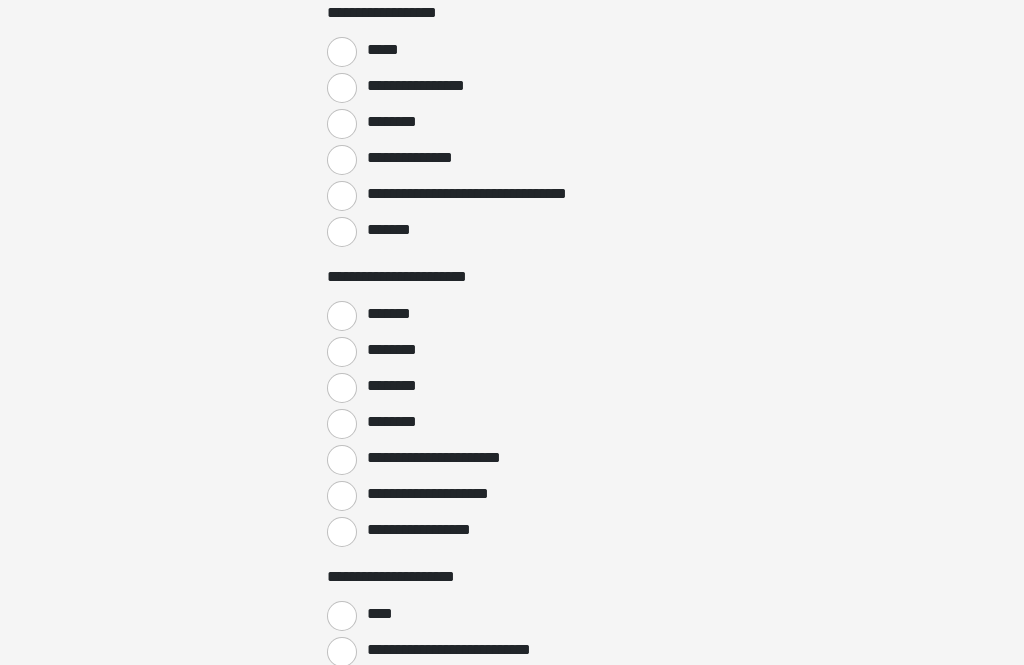 click on "**********" at bounding box center [342, 532] 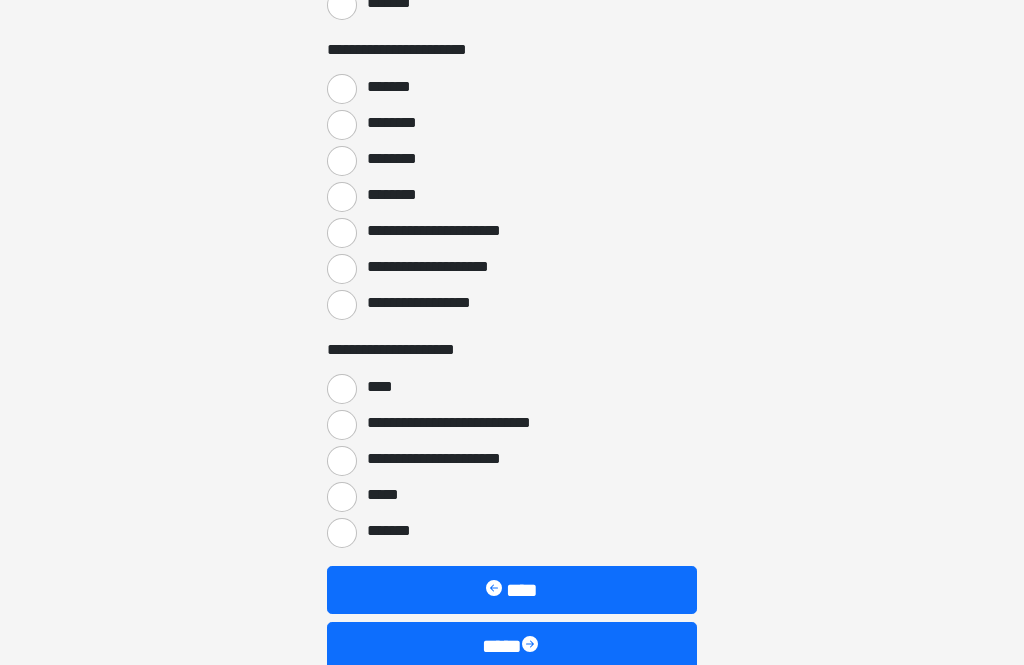 scroll, scrollTop: 1791, scrollLeft: 0, axis: vertical 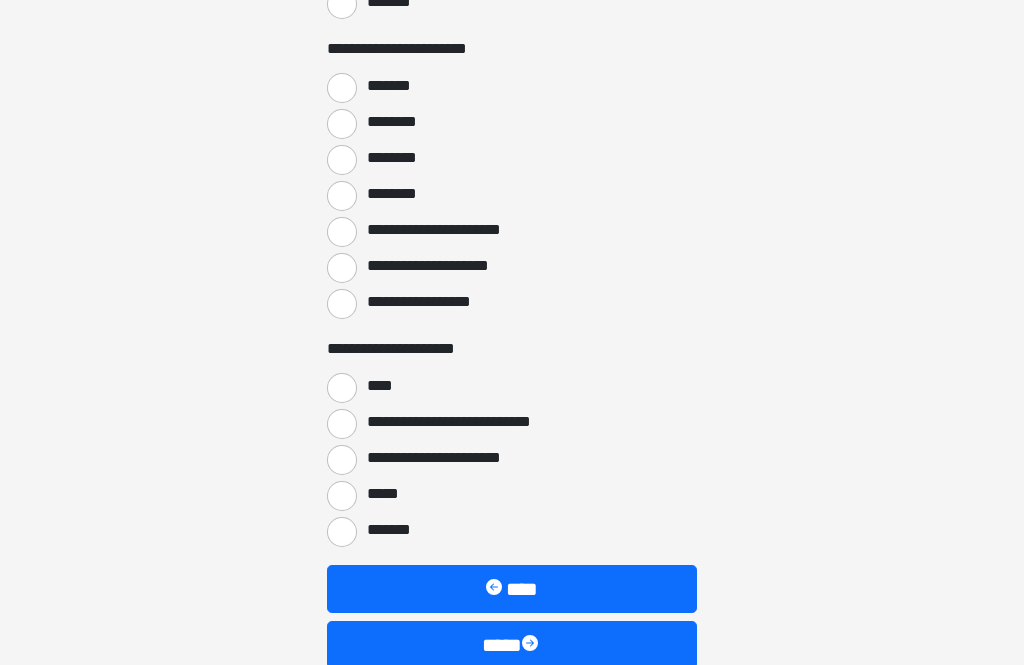 click on "****" at bounding box center (342, 389) 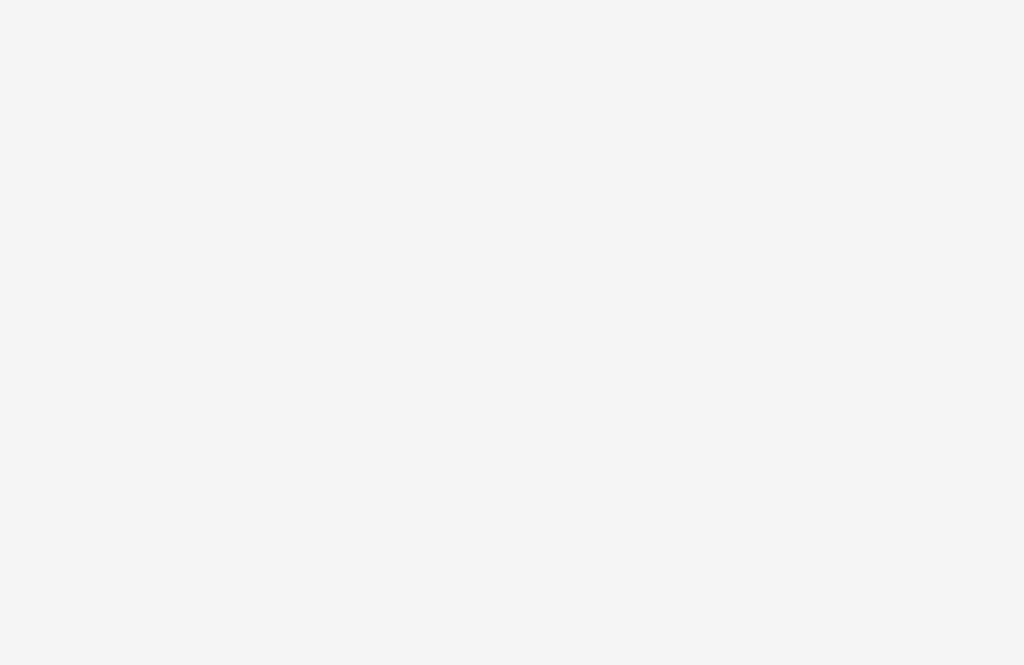 scroll, scrollTop: 17, scrollLeft: 0, axis: vertical 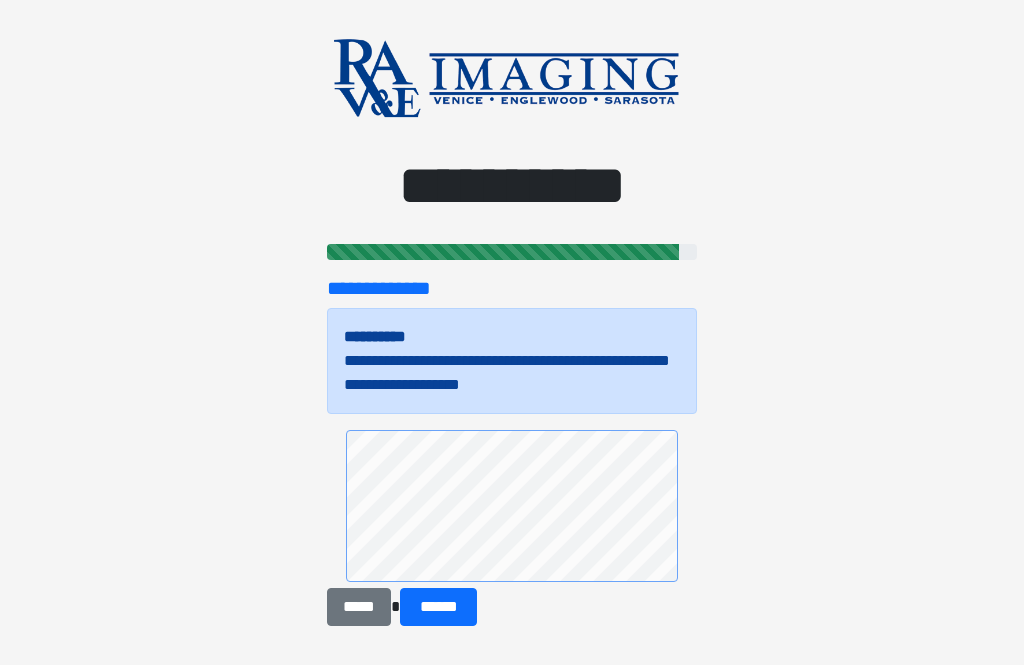 click on "******" at bounding box center [438, 607] 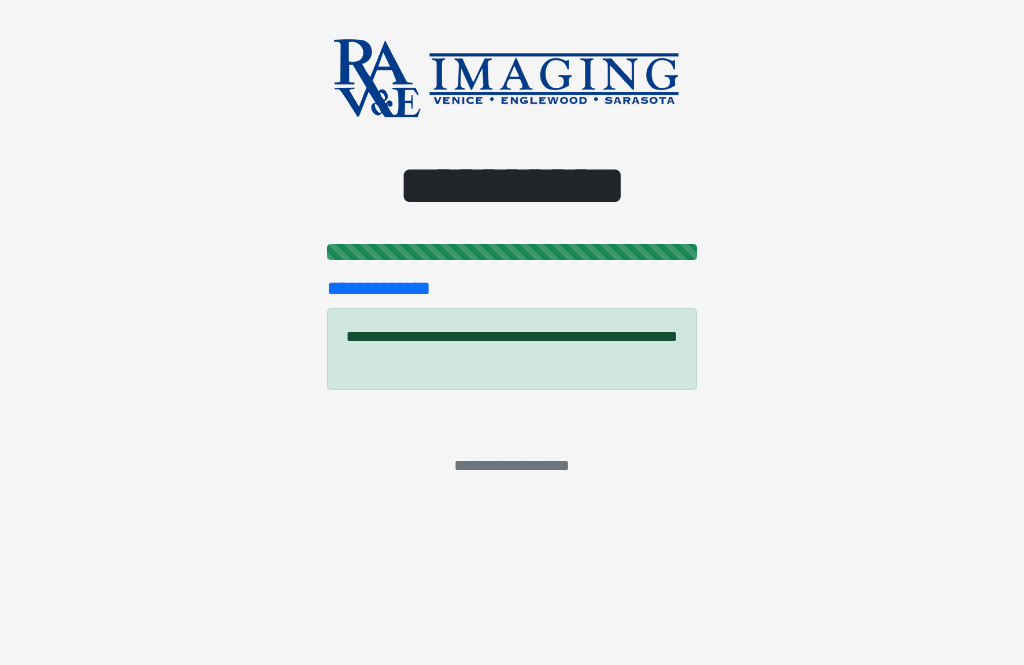 scroll, scrollTop: 0, scrollLeft: 0, axis: both 